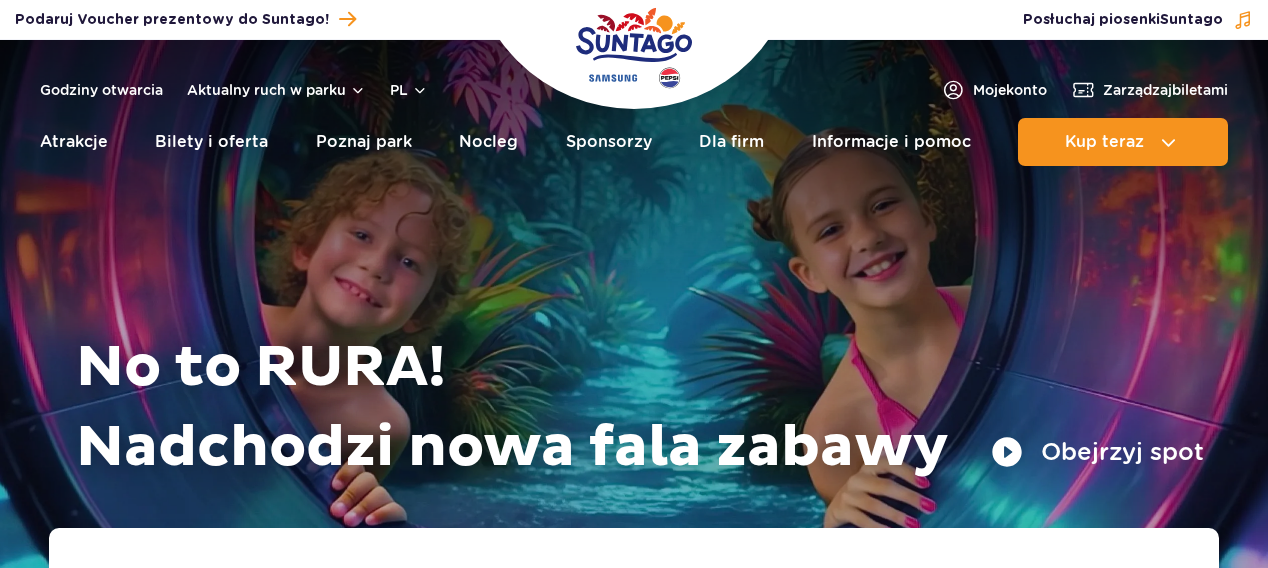 scroll, scrollTop: 0, scrollLeft: 0, axis: both 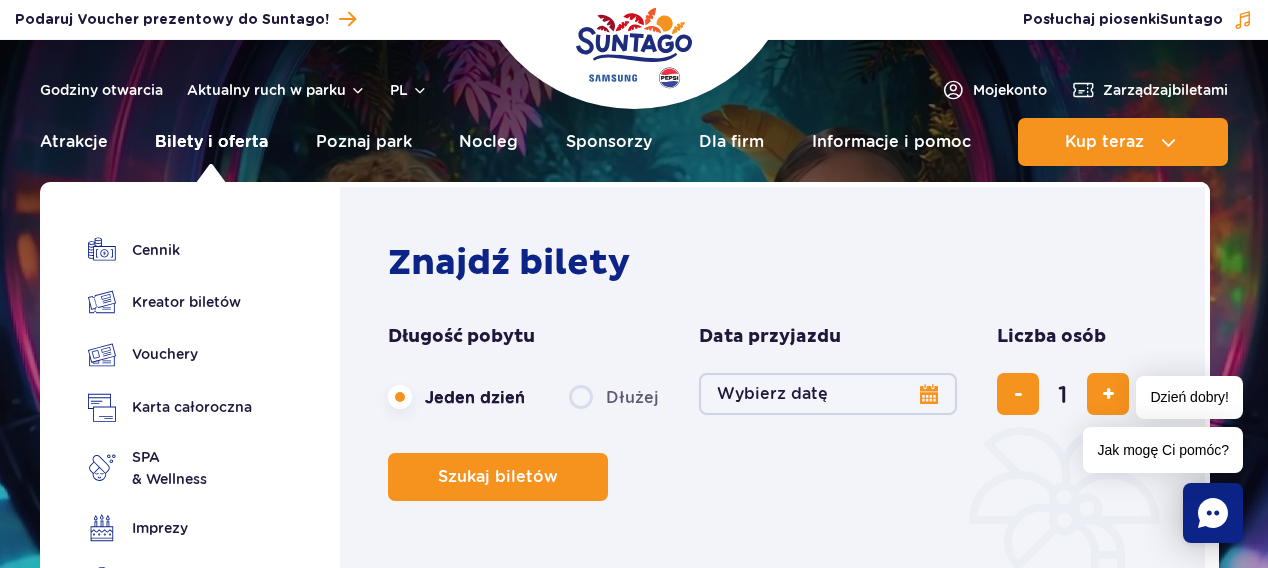 click on "Bilety i oferta" at bounding box center [211, 142] 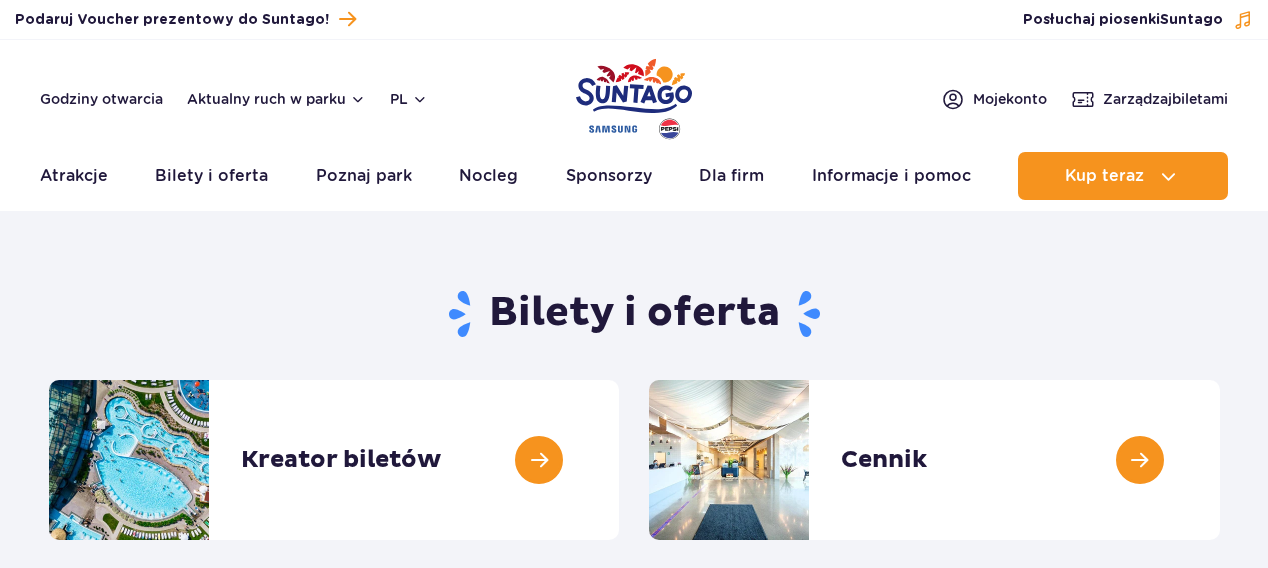 scroll, scrollTop: 0, scrollLeft: 0, axis: both 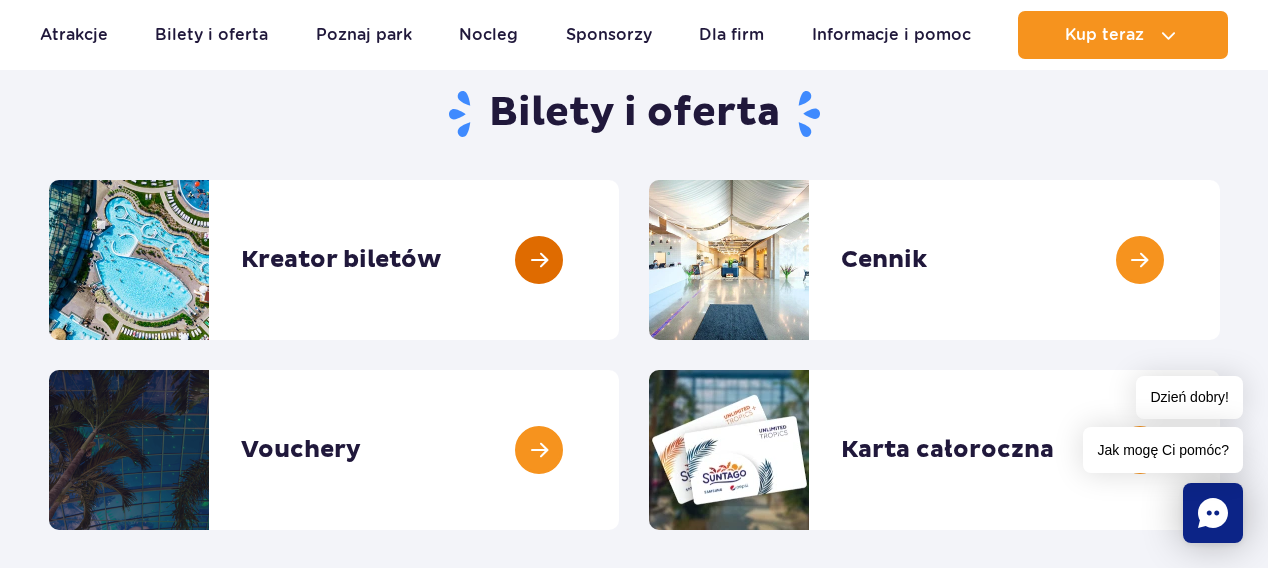 click at bounding box center (619, 260) 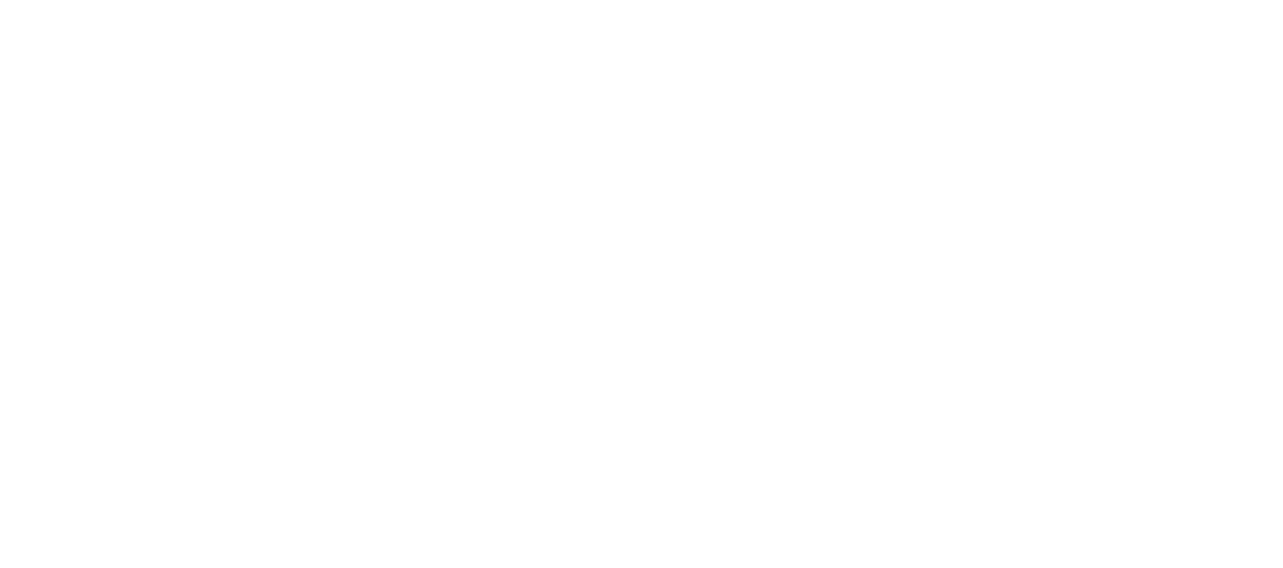 scroll, scrollTop: 0, scrollLeft: 0, axis: both 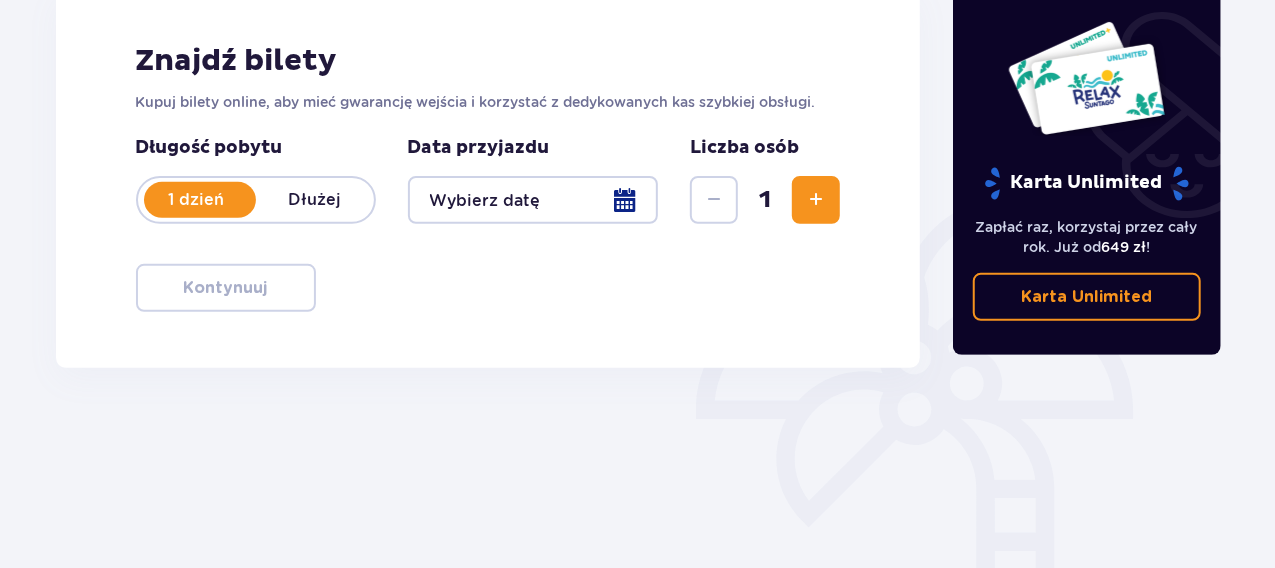 click at bounding box center (533, 200) 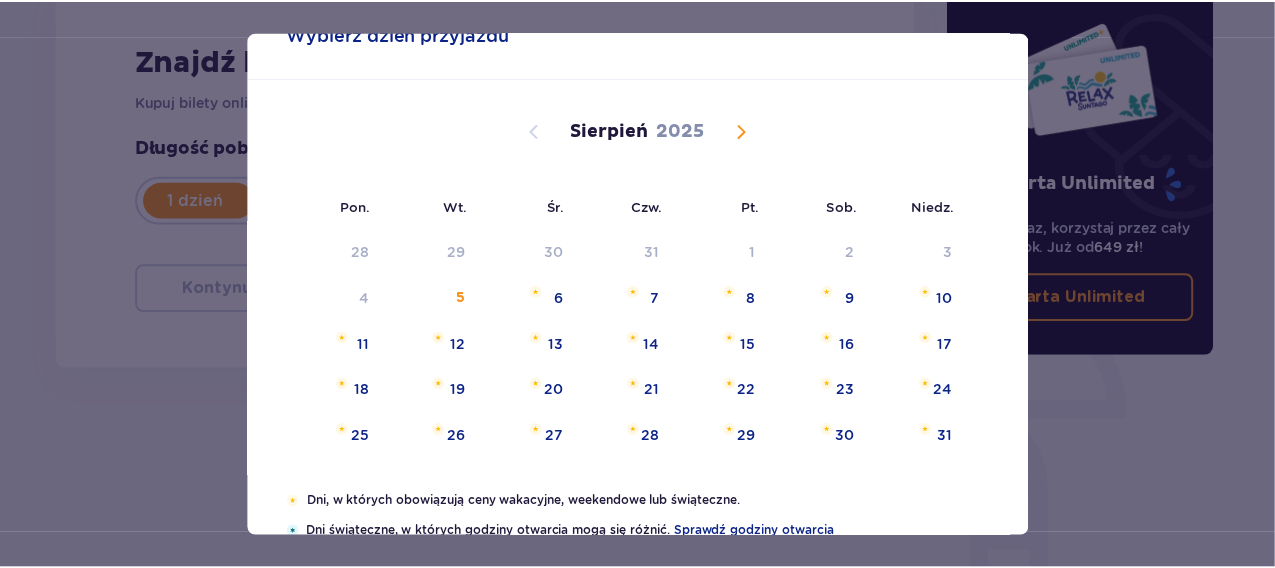 scroll, scrollTop: 100, scrollLeft: 0, axis: vertical 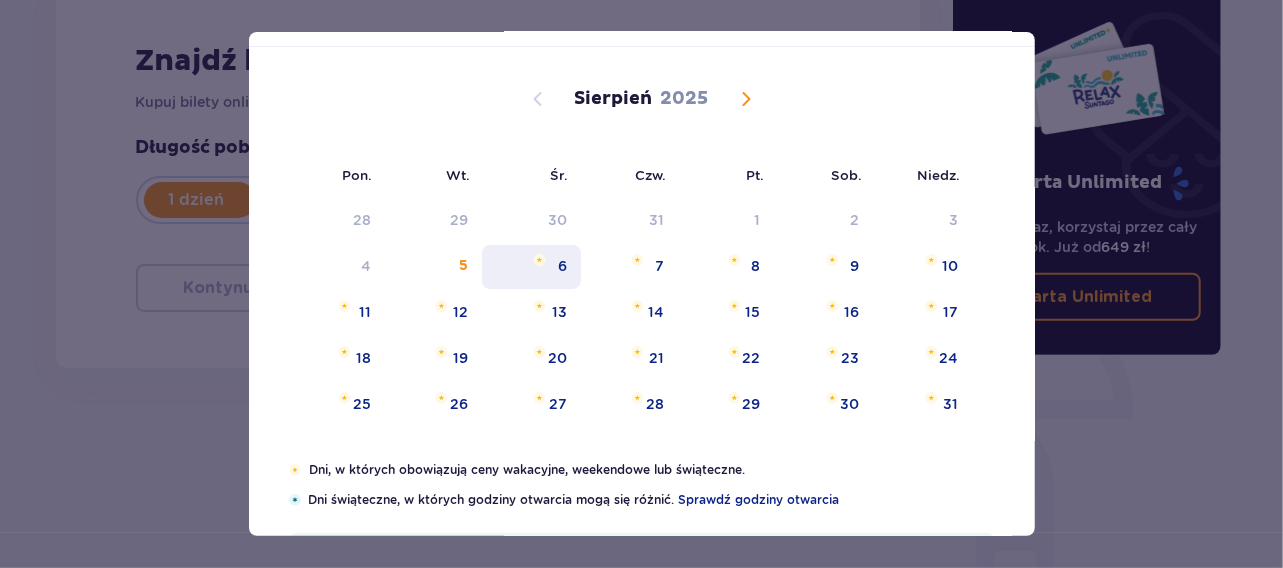 click on "6" at bounding box center [531, 267] 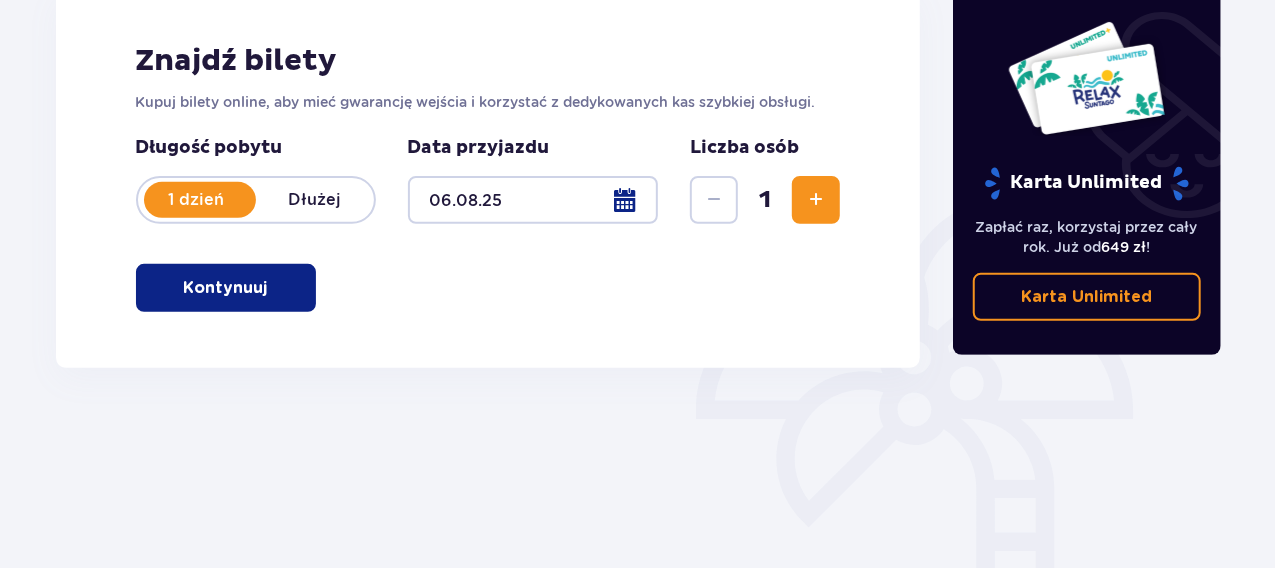 click at bounding box center (816, 200) 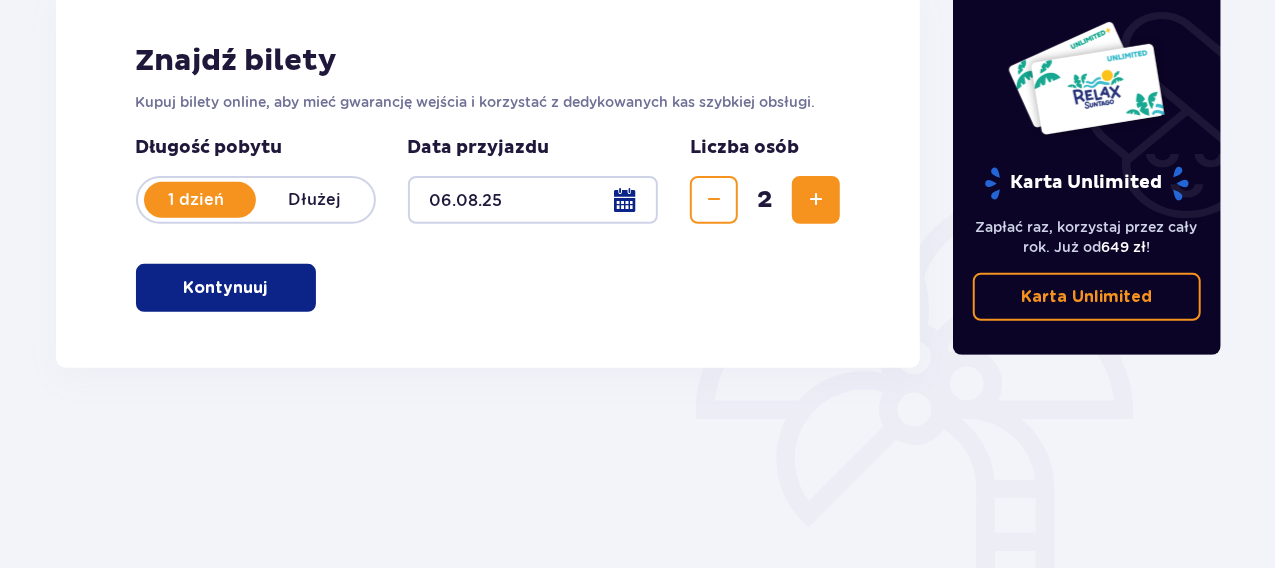 click at bounding box center (816, 200) 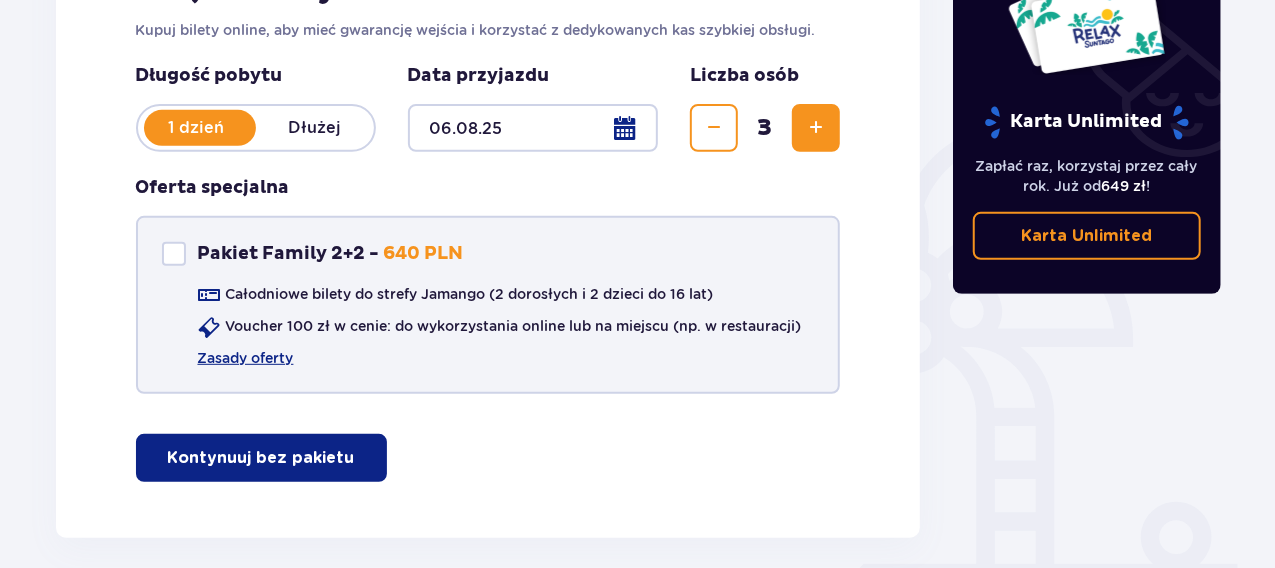scroll, scrollTop: 462, scrollLeft: 0, axis: vertical 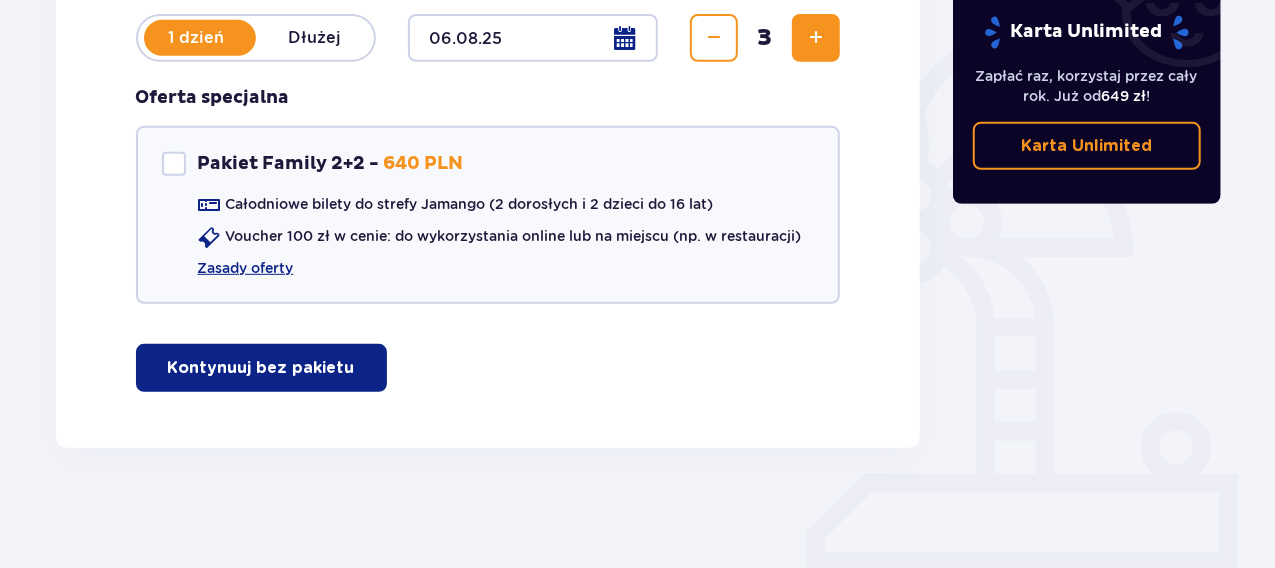 click on "Kontynuuj bez pakietu" at bounding box center (261, 368) 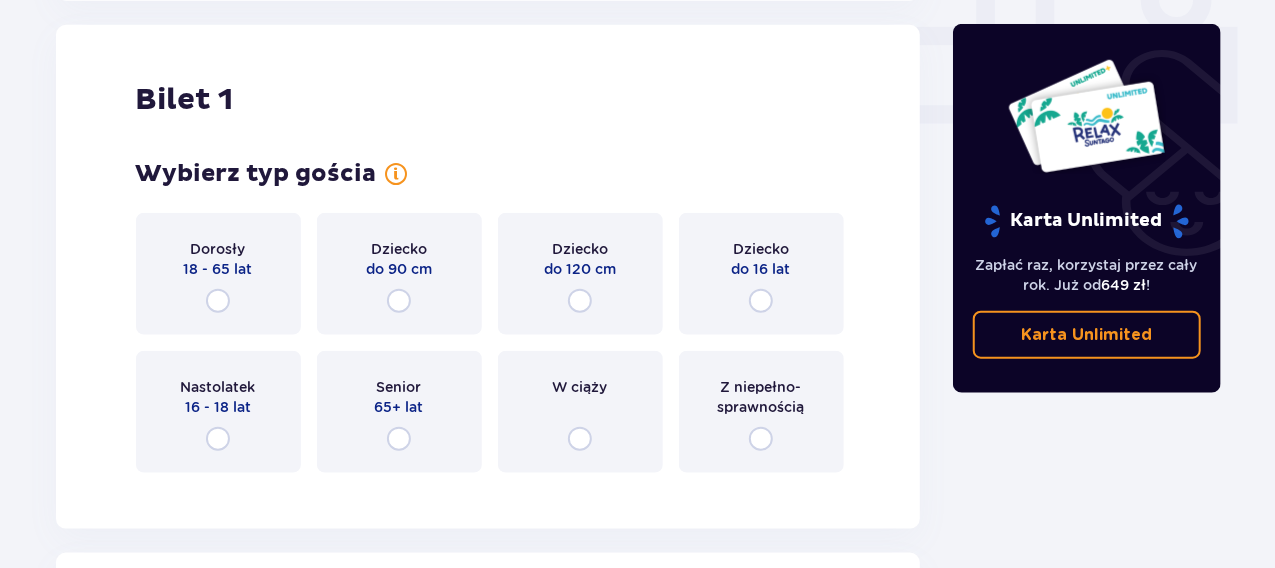 scroll, scrollTop: 910, scrollLeft: 0, axis: vertical 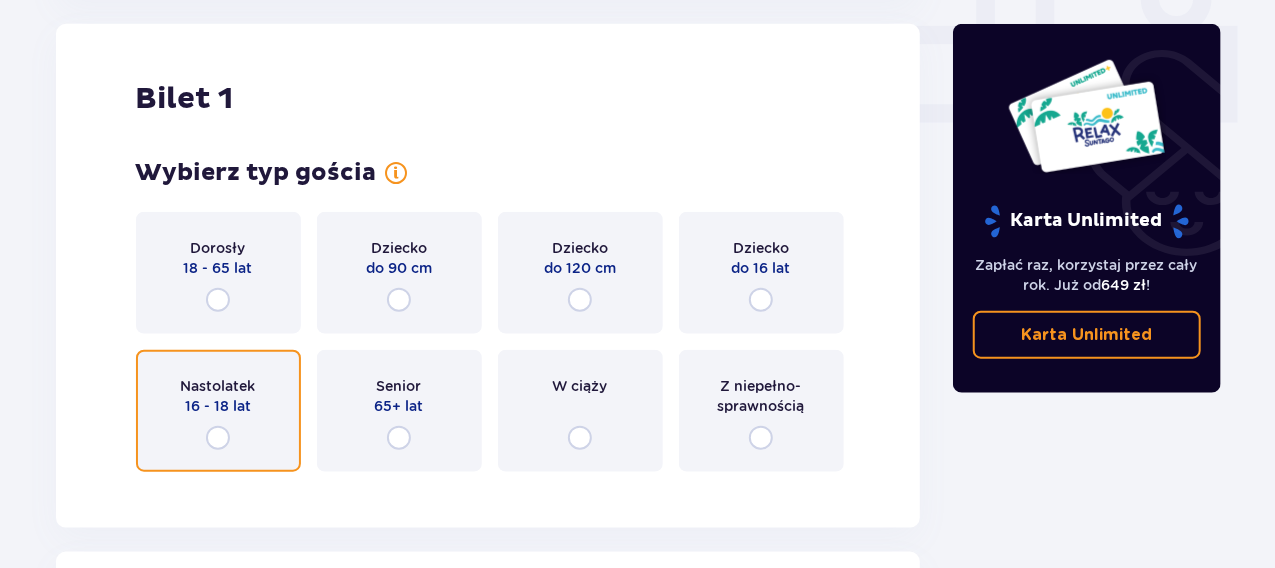 click at bounding box center (218, 438) 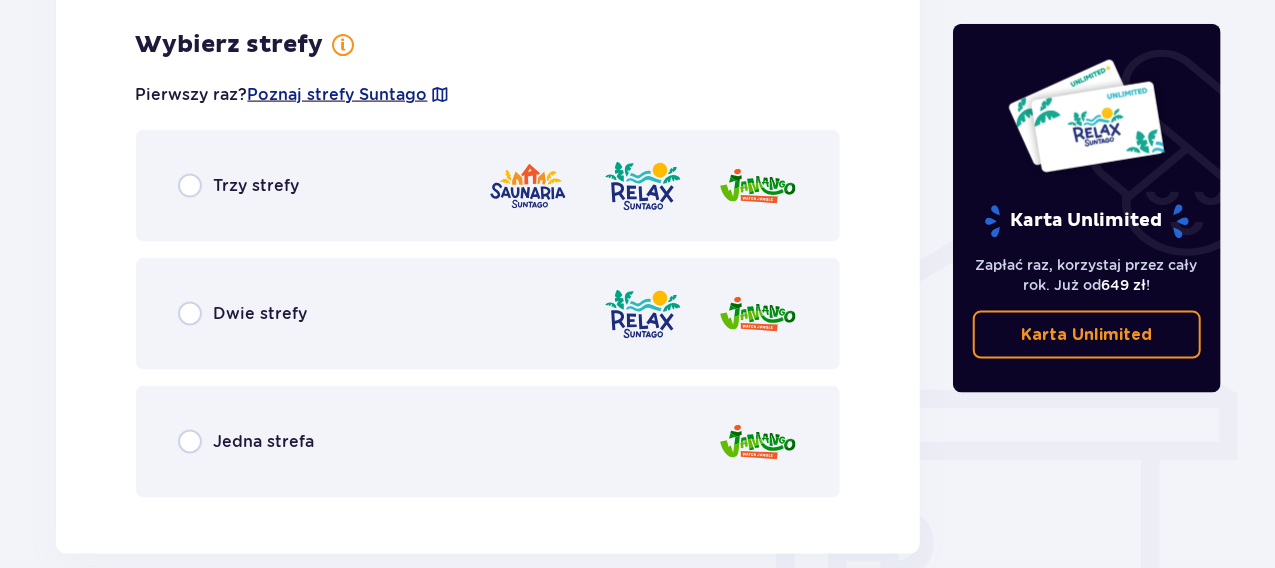 scroll, scrollTop: 1398, scrollLeft: 0, axis: vertical 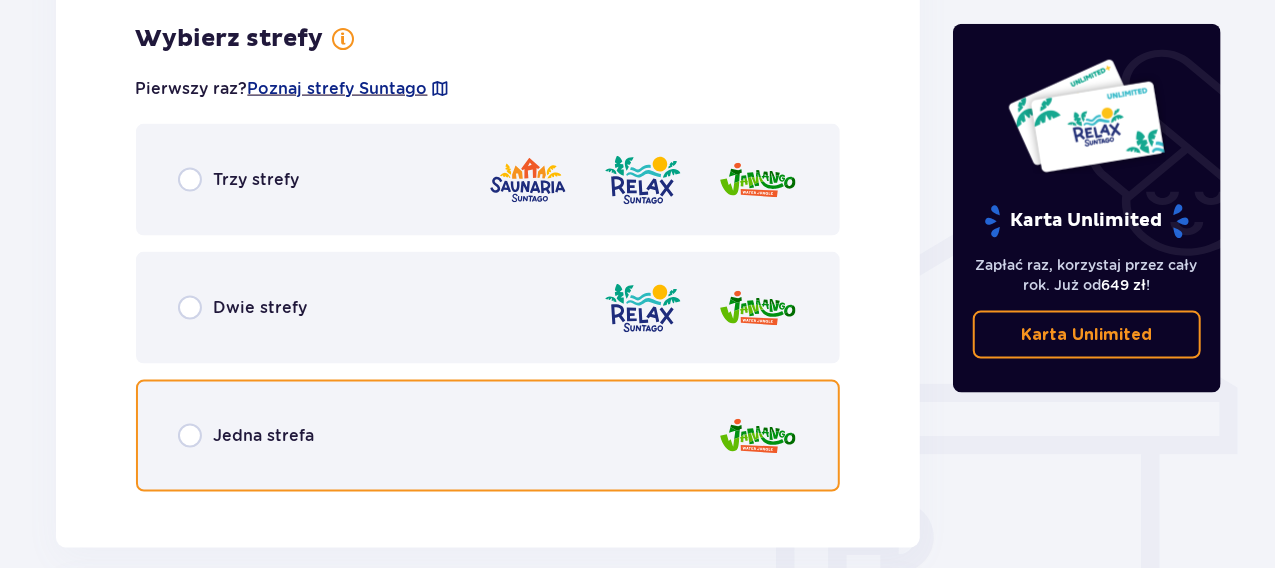 click at bounding box center [190, 436] 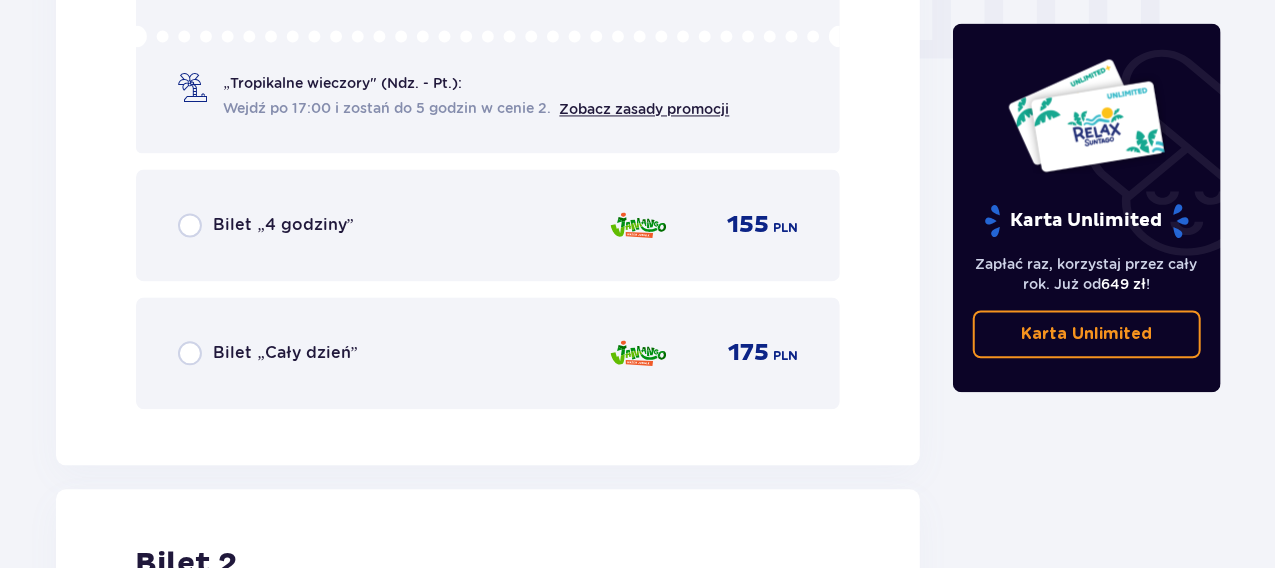 scroll, scrollTop: 2106, scrollLeft: 0, axis: vertical 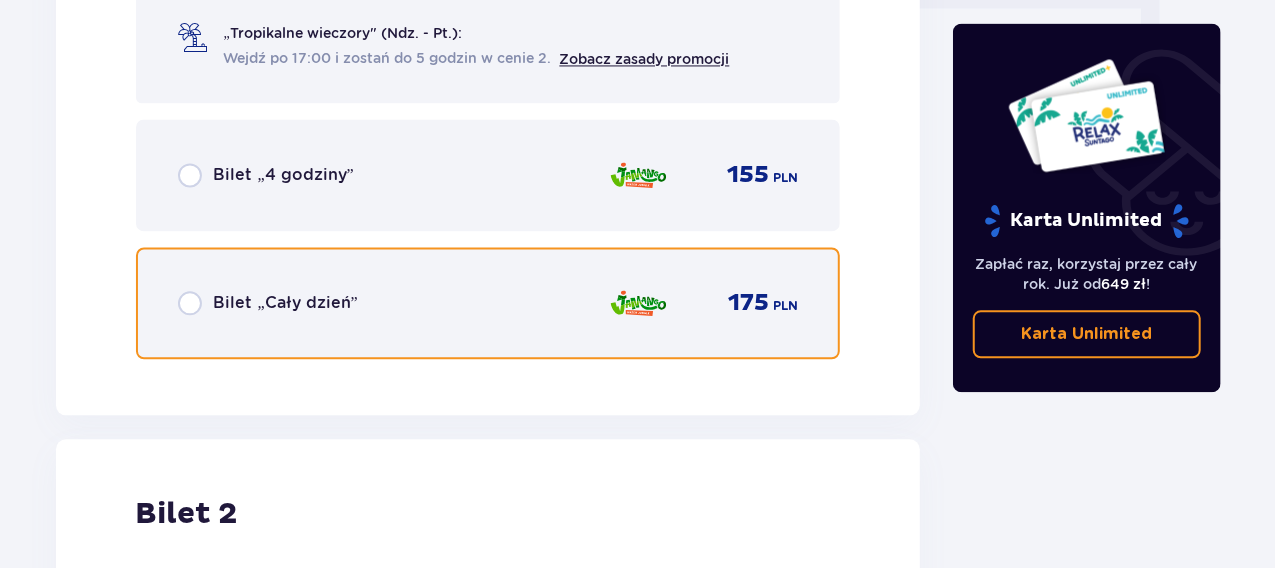 click at bounding box center (190, 303) 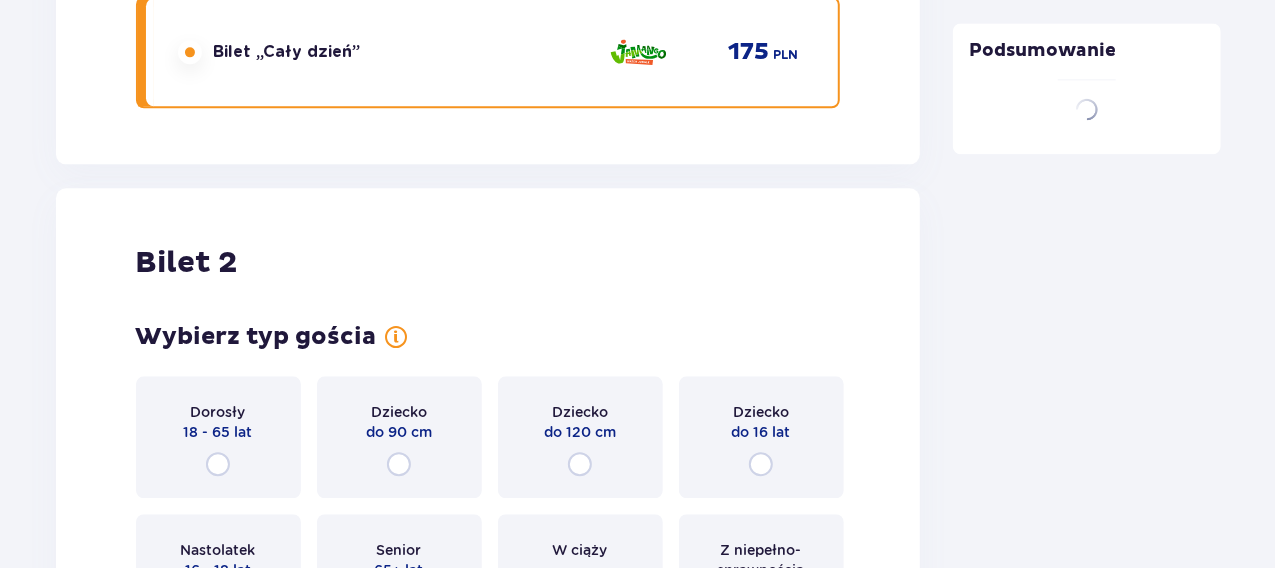 scroll, scrollTop: 2521, scrollLeft: 0, axis: vertical 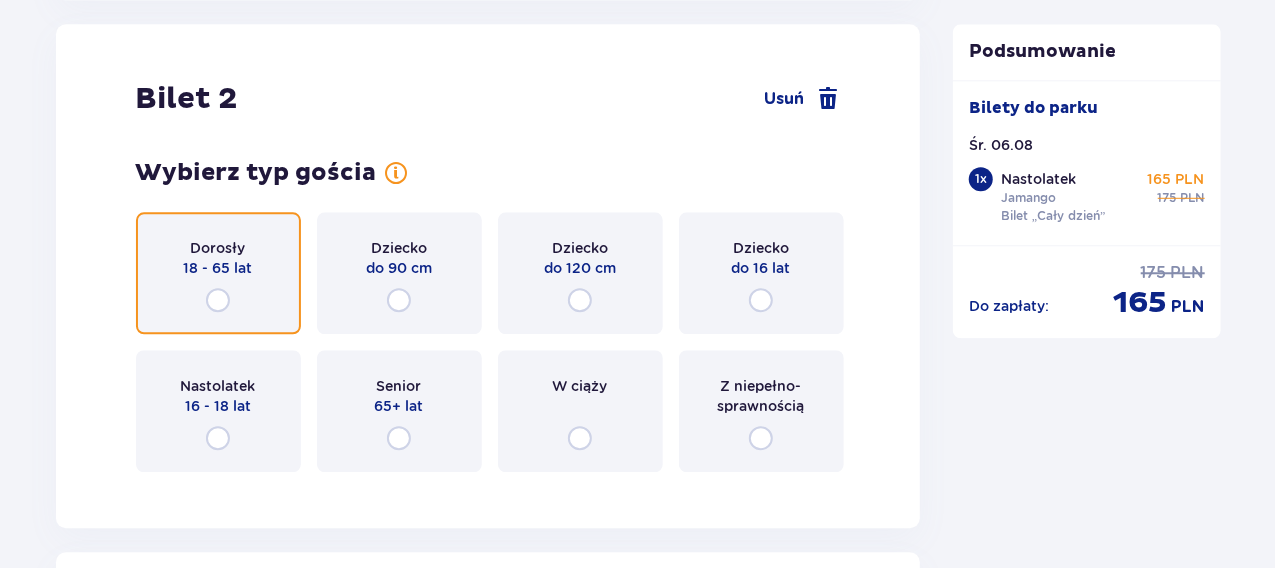 click at bounding box center [218, 300] 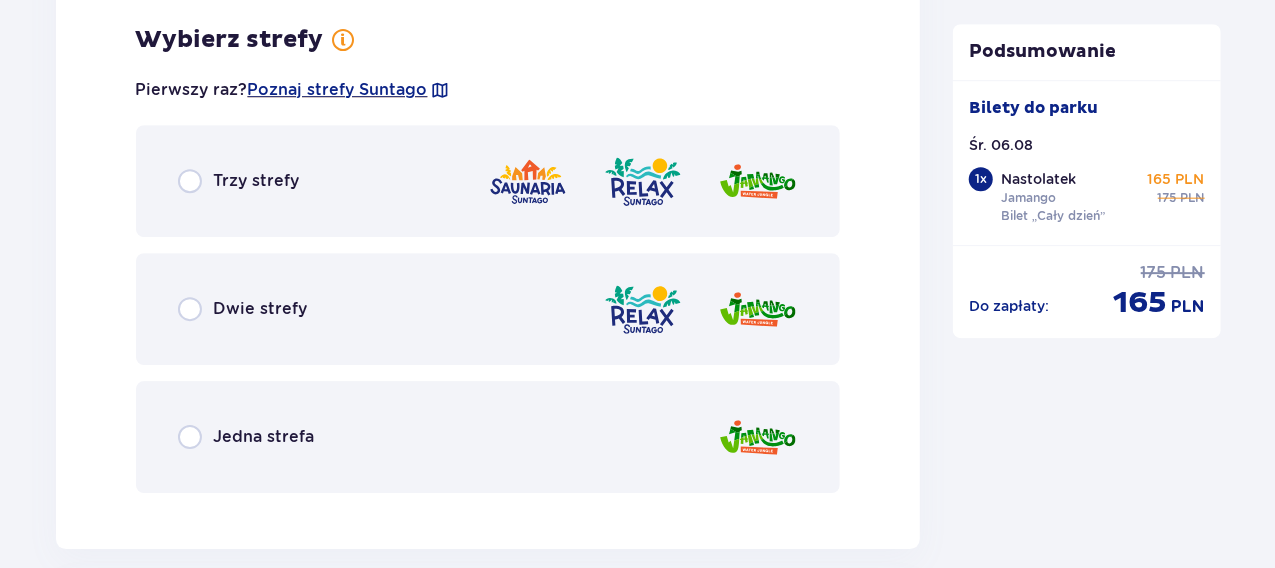 scroll, scrollTop: 3009, scrollLeft: 0, axis: vertical 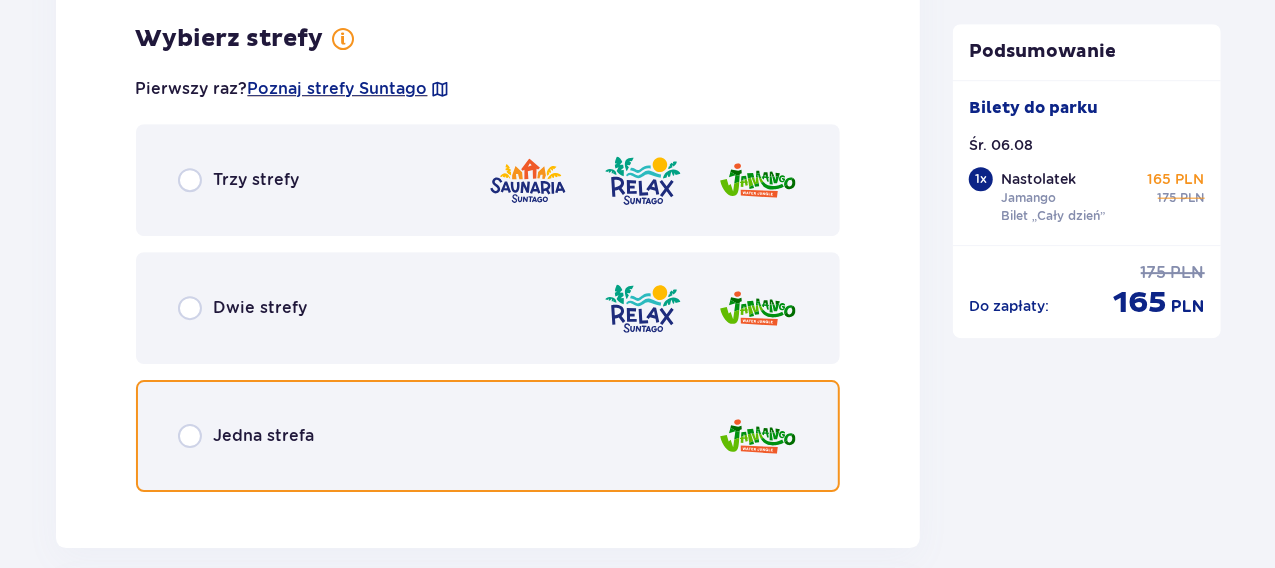 click at bounding box center (190, 436) 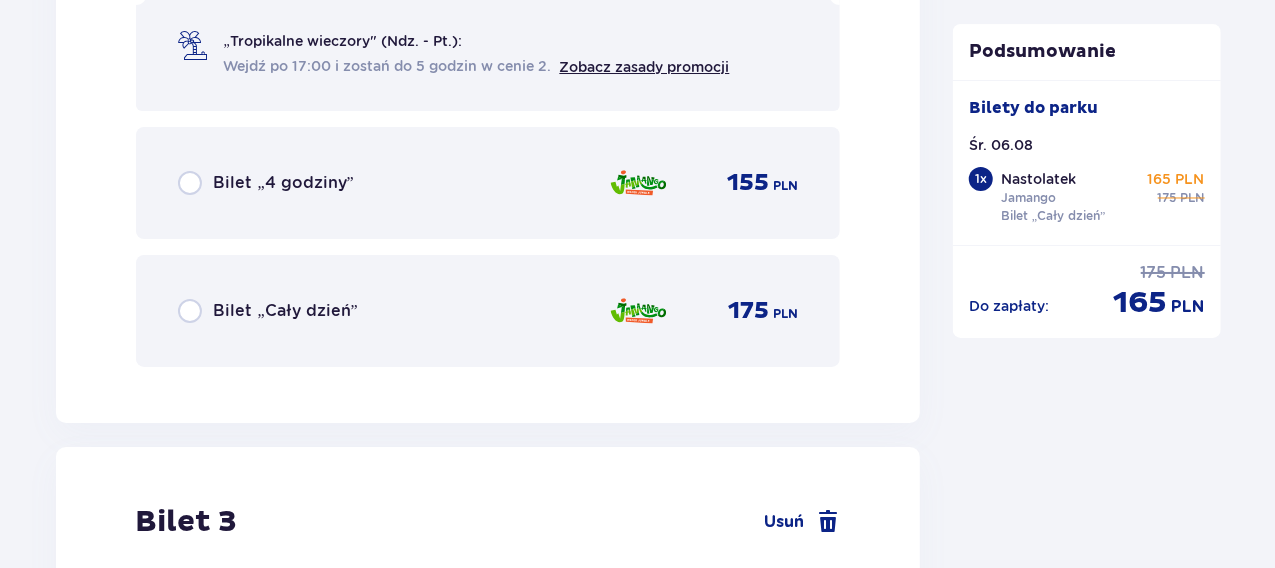 scroll, scrollTop: 3717, scrollLeft: 0, axis: vertical 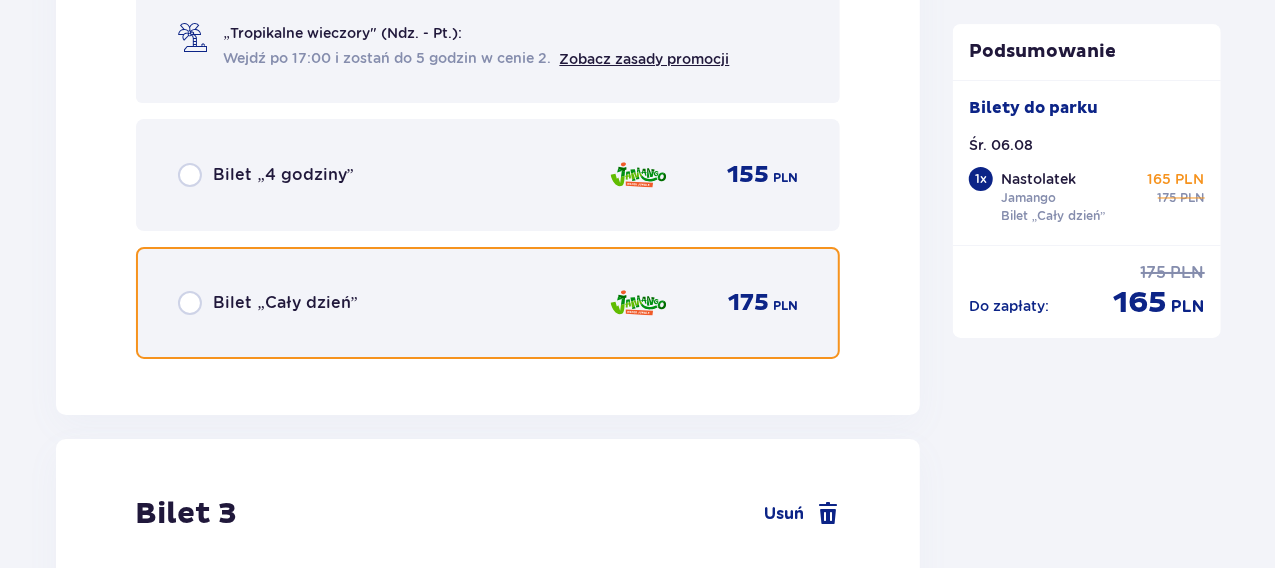 click at bounding box center (190, 303) 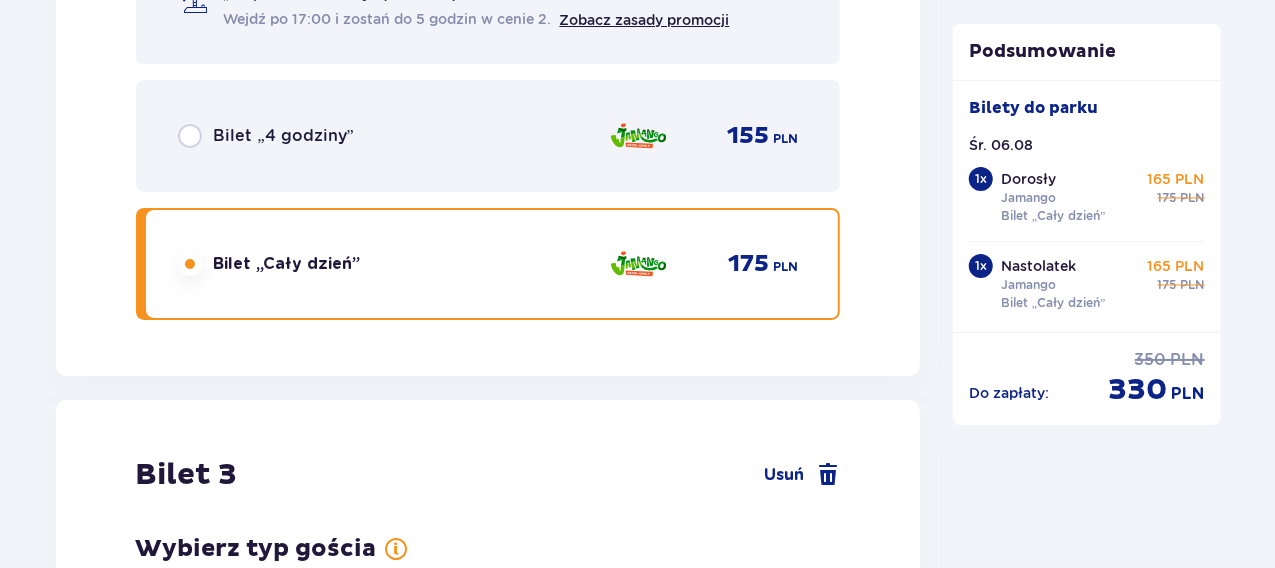 scroll, scrollTop: 4132, scrollLeft: 0, axis: vertical 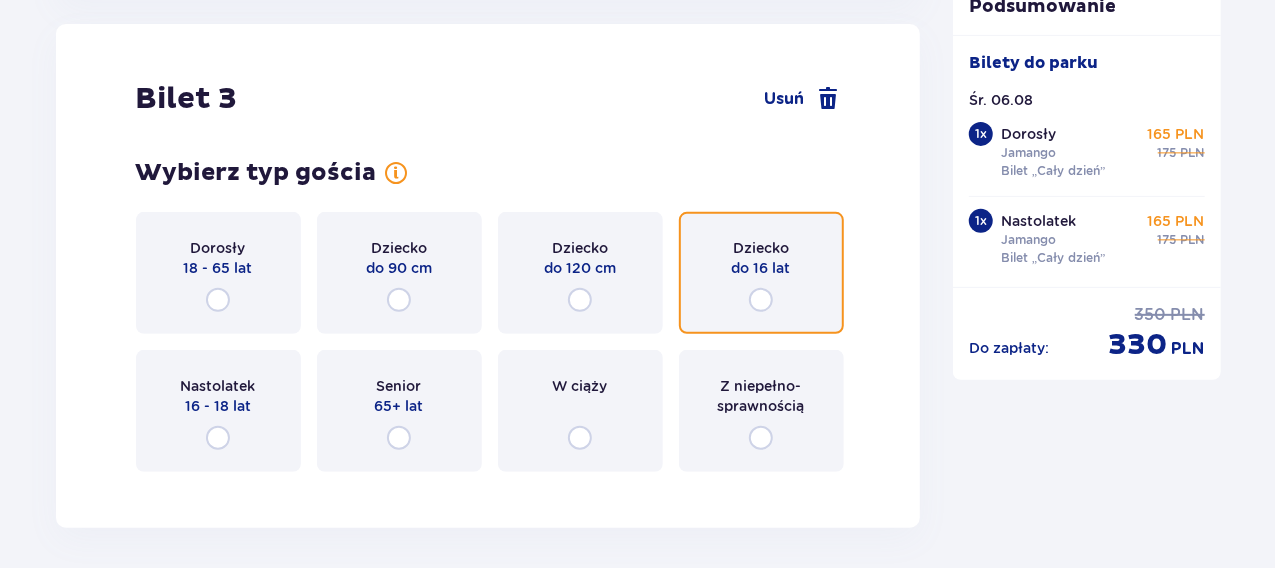 click at bounding box center (761, 300) 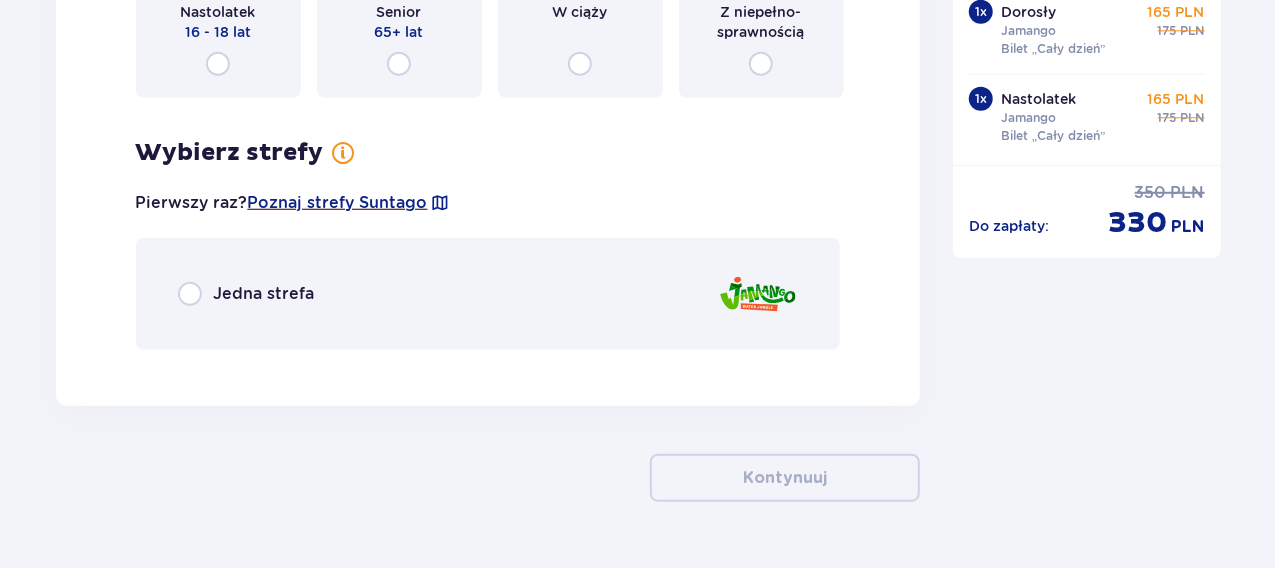 scroll, scrollTop: 4560, scrollLeft: 0, axis: vertical 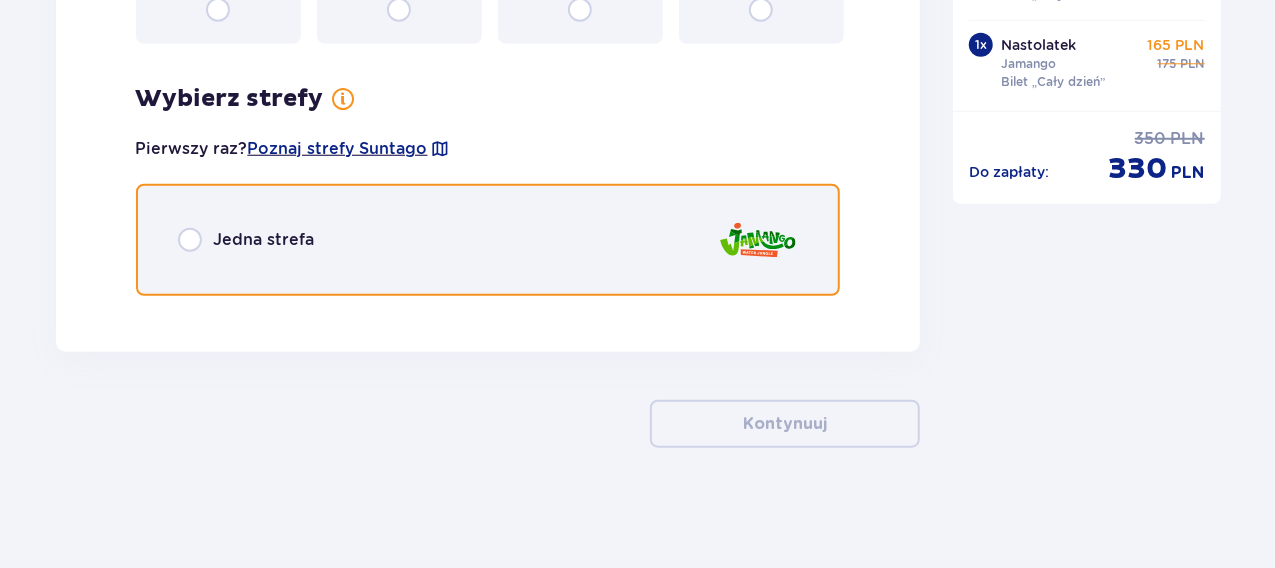 click at bounding box center [190, 240] 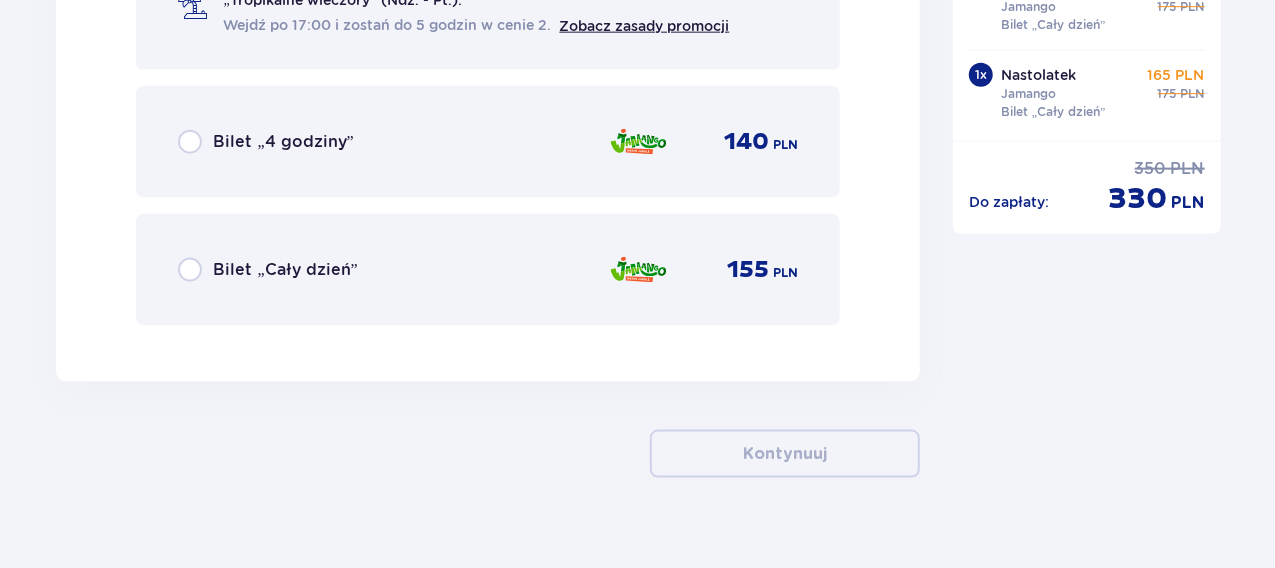 scroll, scrollTop: 5135, scrollLeft: 0, axis: vertical 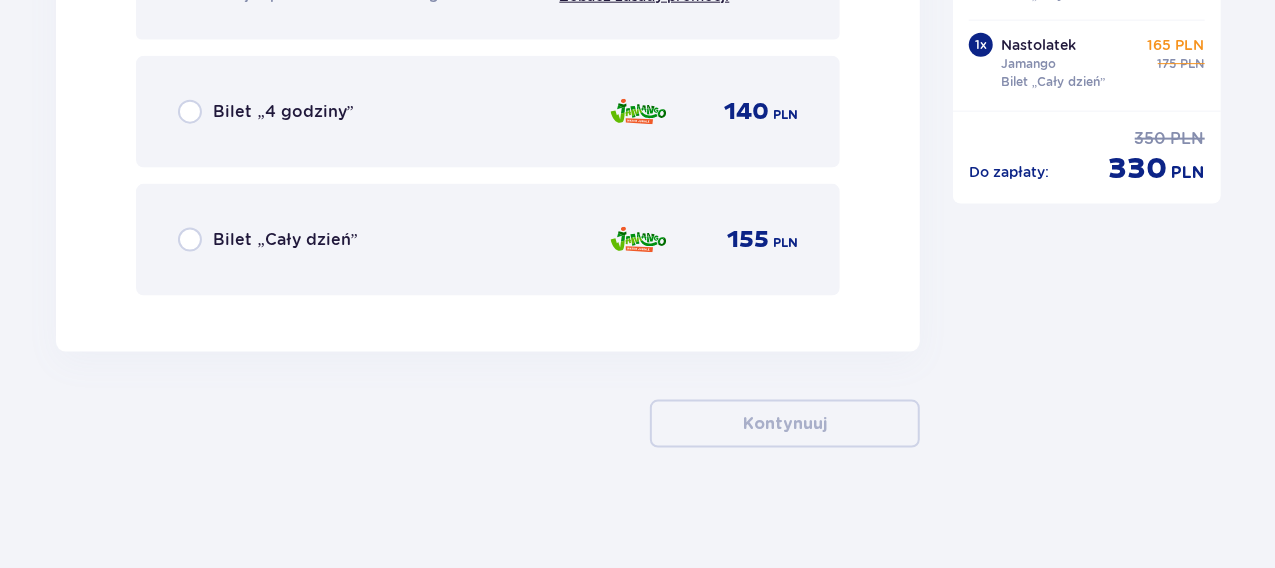 click on "Bilet „Cały dzień”" at bounding box center [286, 240] 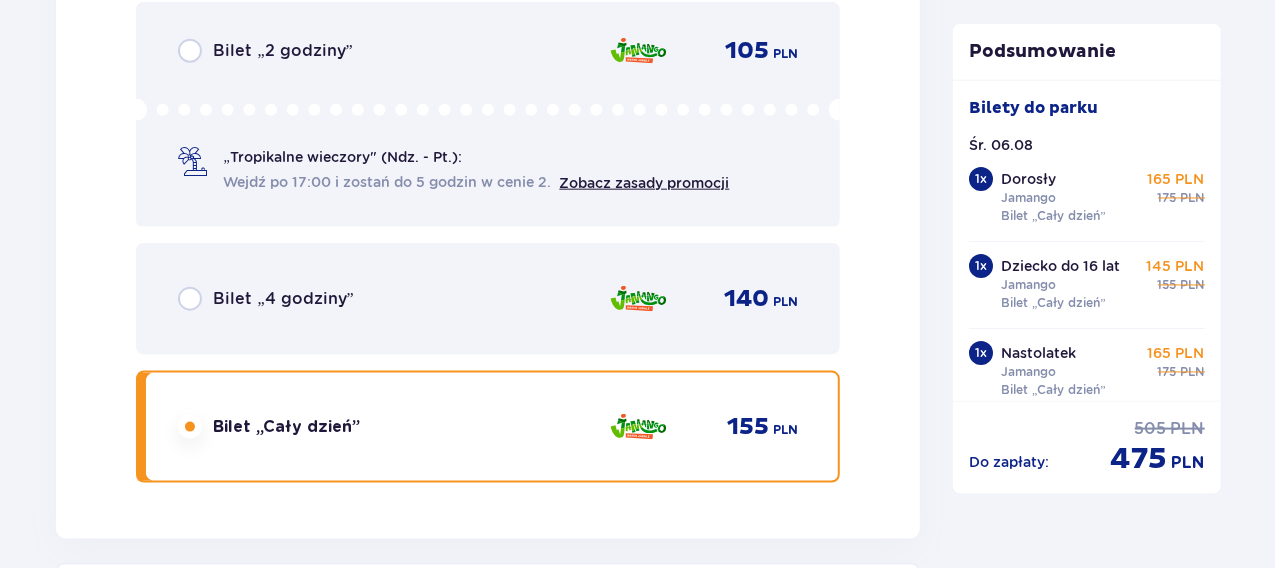 scroll, scrollTop: 4939, scrollLeft: 0, axis: vertical 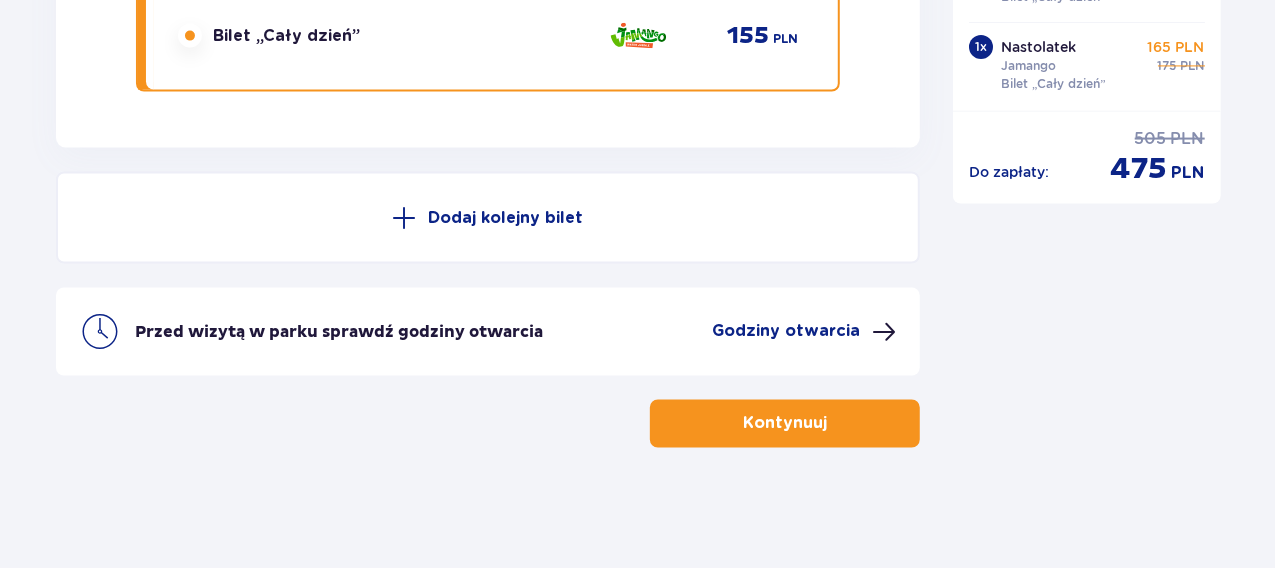 click on "Kontynuuj" at bounding box center (785, 424) 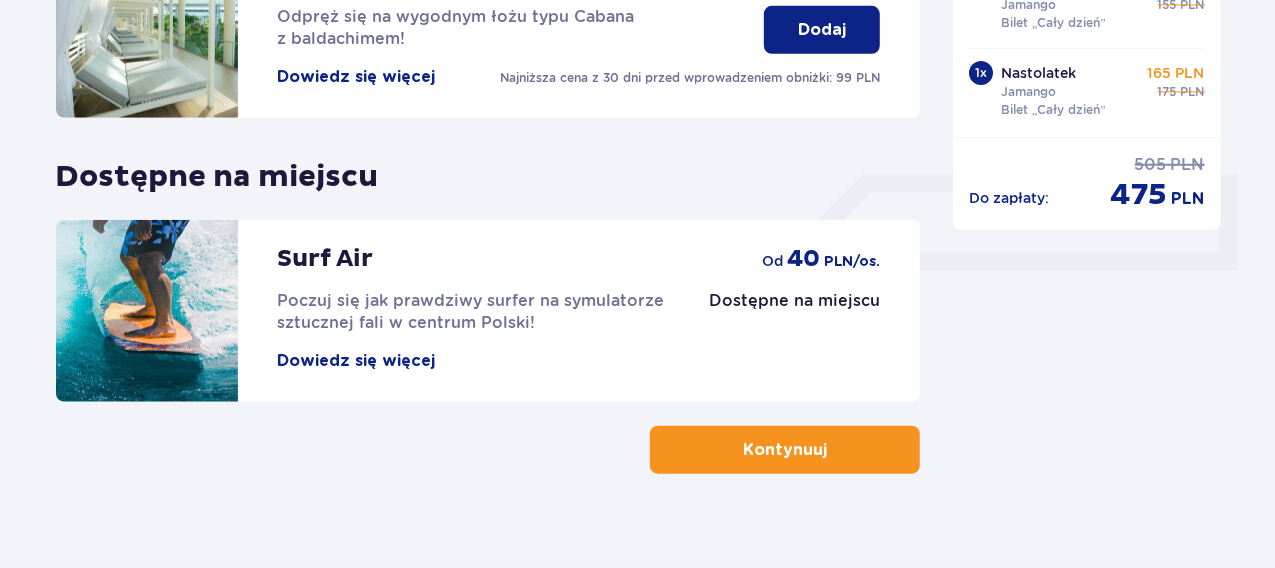 scroll, scrollTop: 788, scrollLeft: 0, axis: vertical 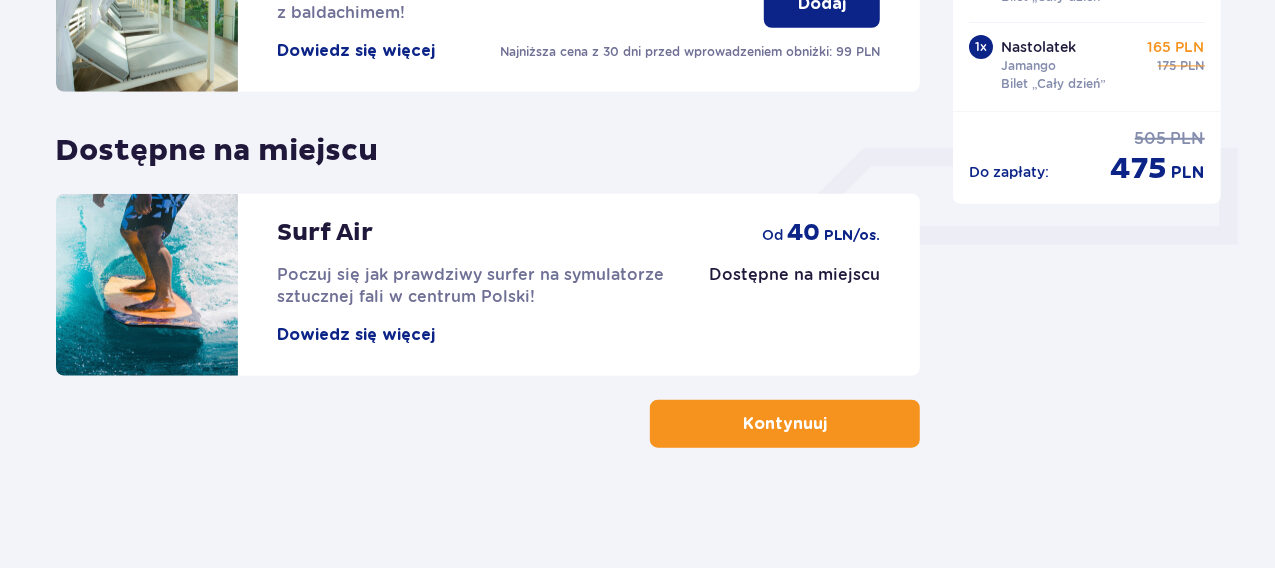 click on "Kontynuuj" at bounding box center [785, 424] 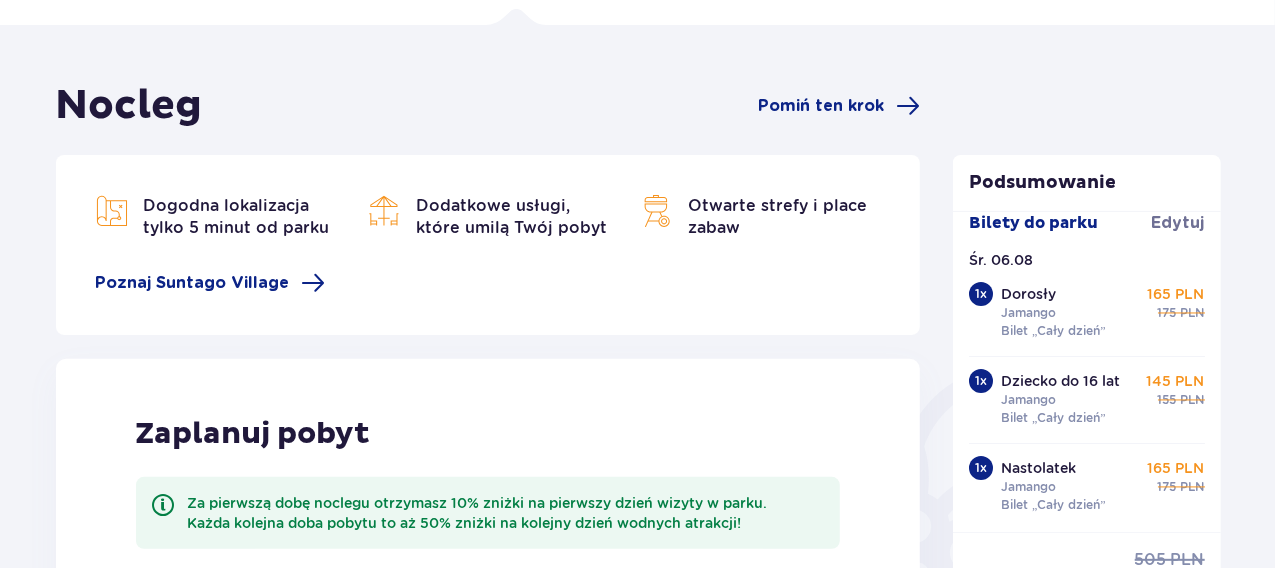 scroll, scrollTop: 0, scrollLeft: 0, axis: both 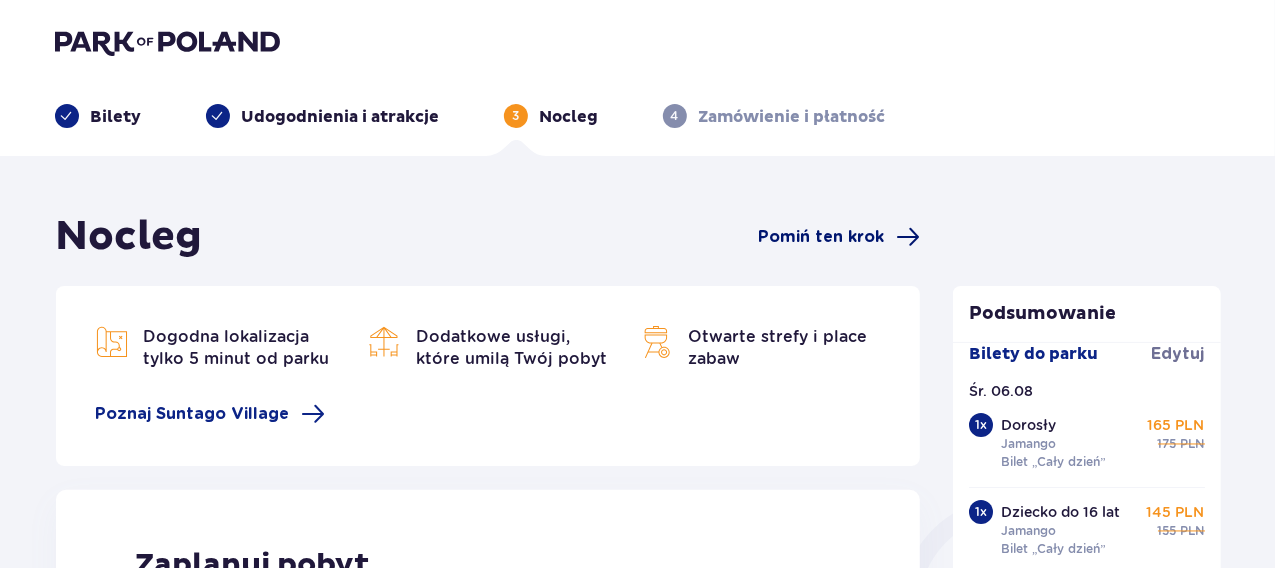click on "Pomiń ten krok" at bounding box center (821, 237) 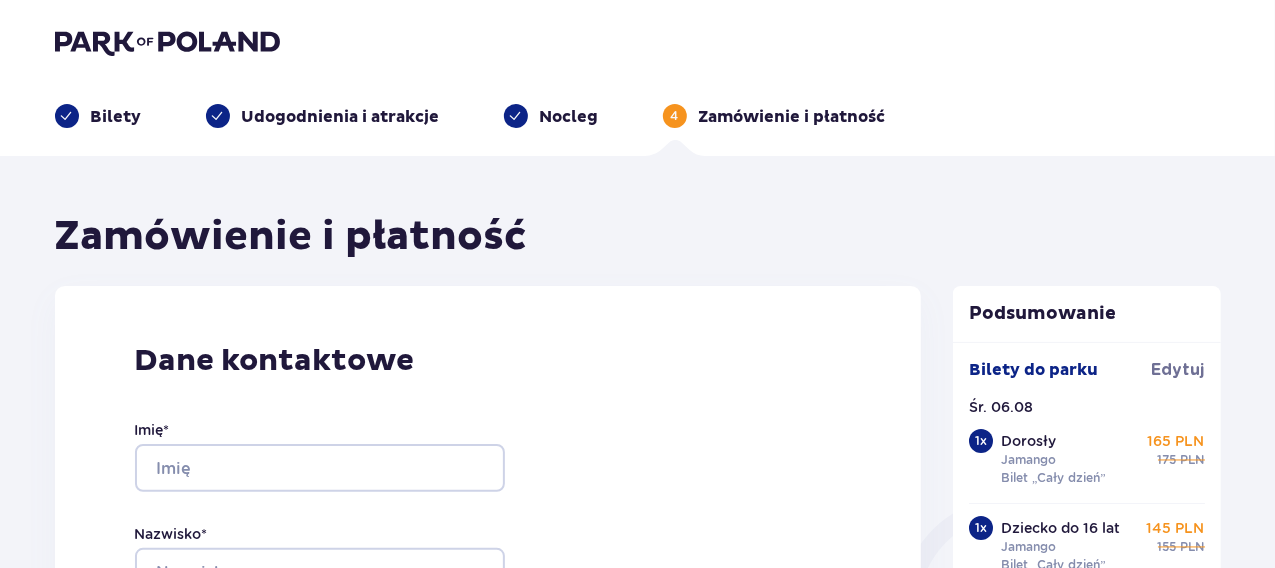 scroll, scrollTop: 100, scrollLeft: 0, axis: vertical 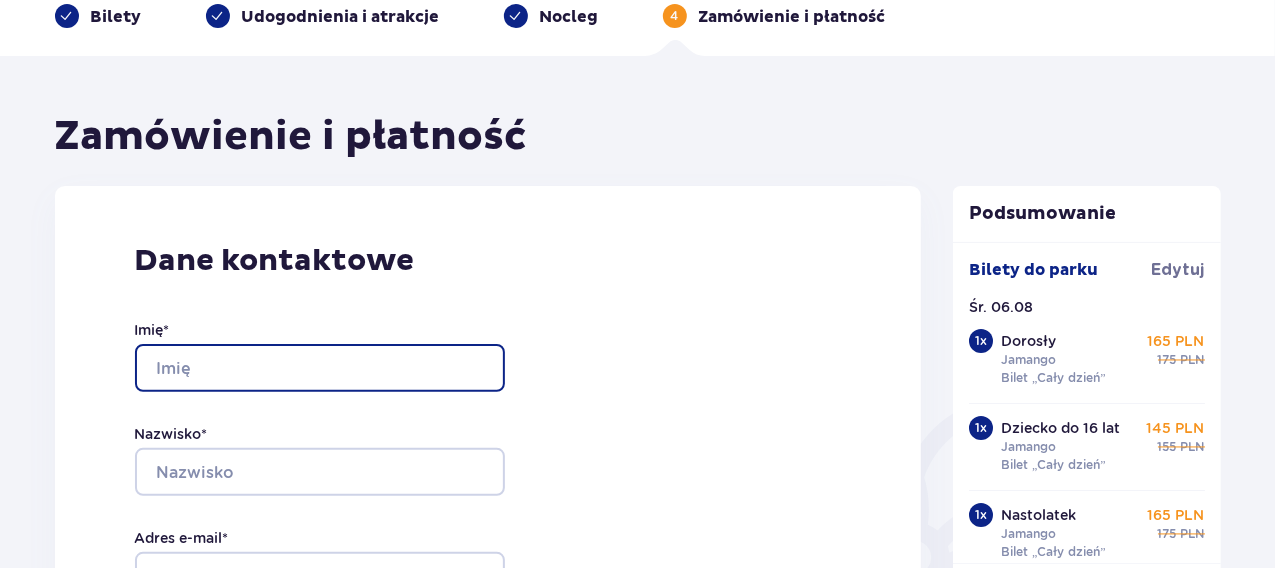 click on "Imię *" at bounding box center (320, 368) 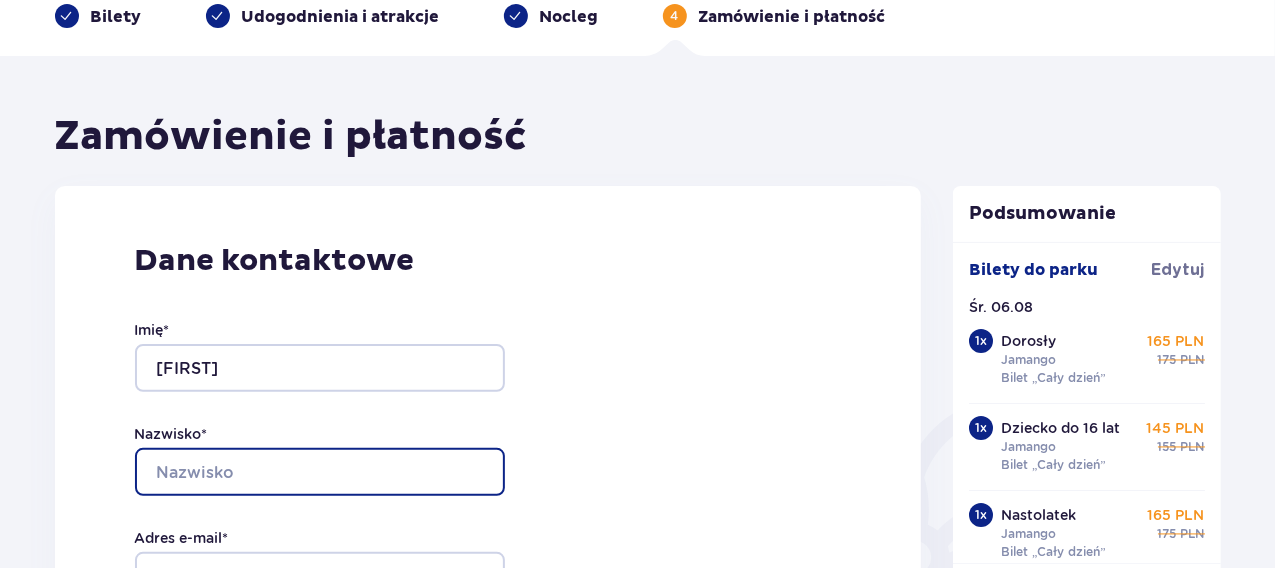 type on "[FIRST]" 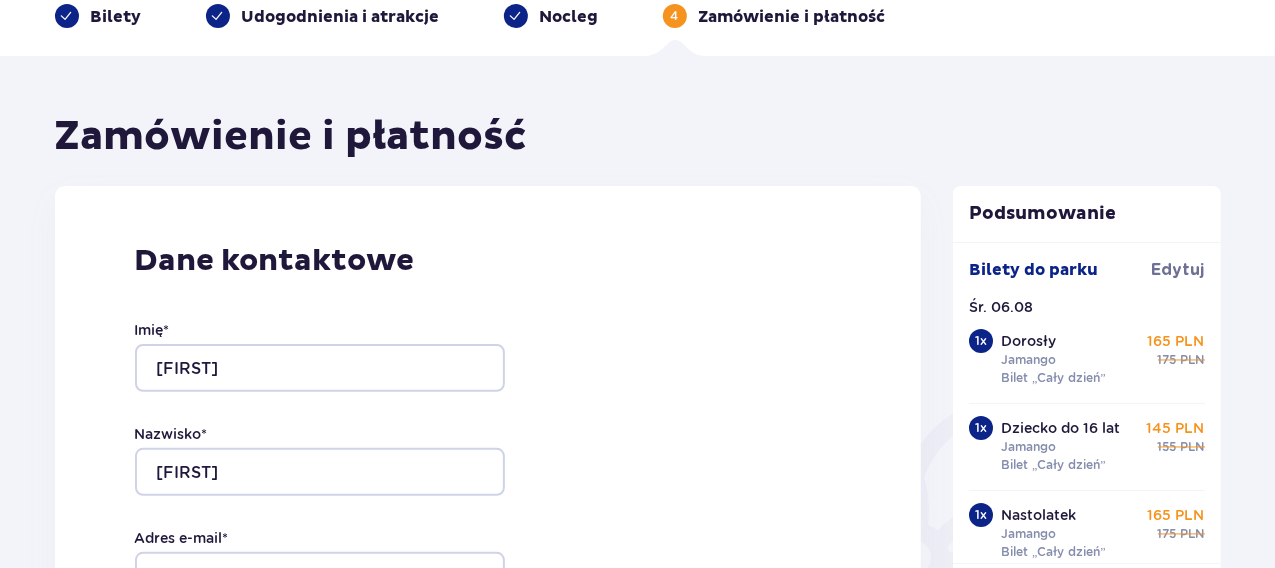 type on "[PHONE]" 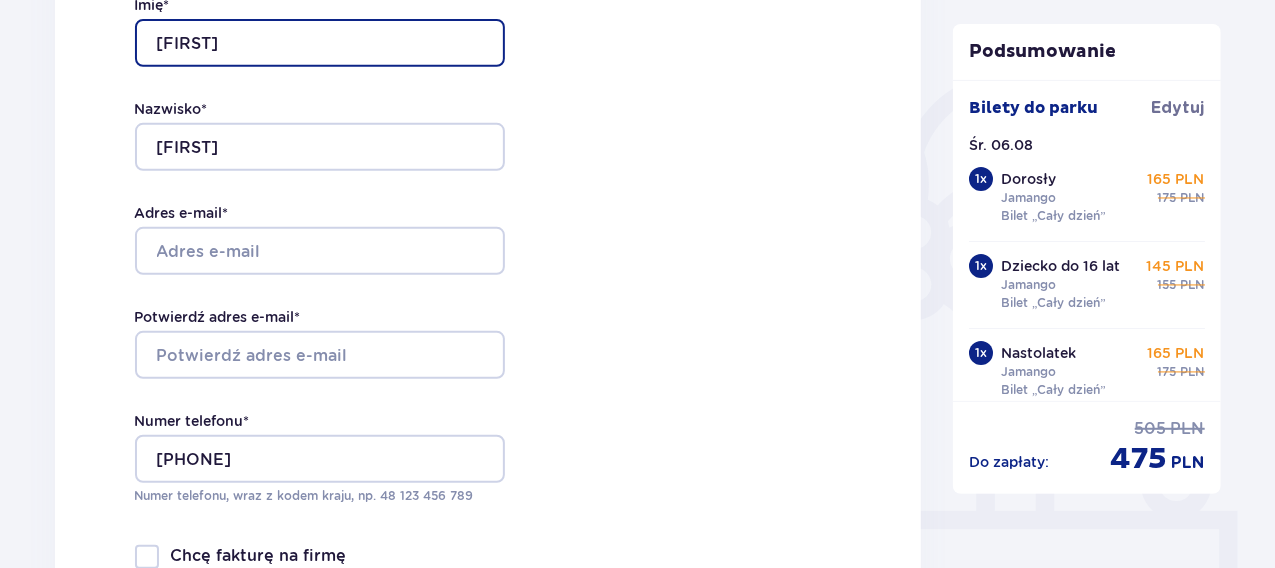 scroll, scrollTop: 500, scrollLeft: 0, axis: vertical 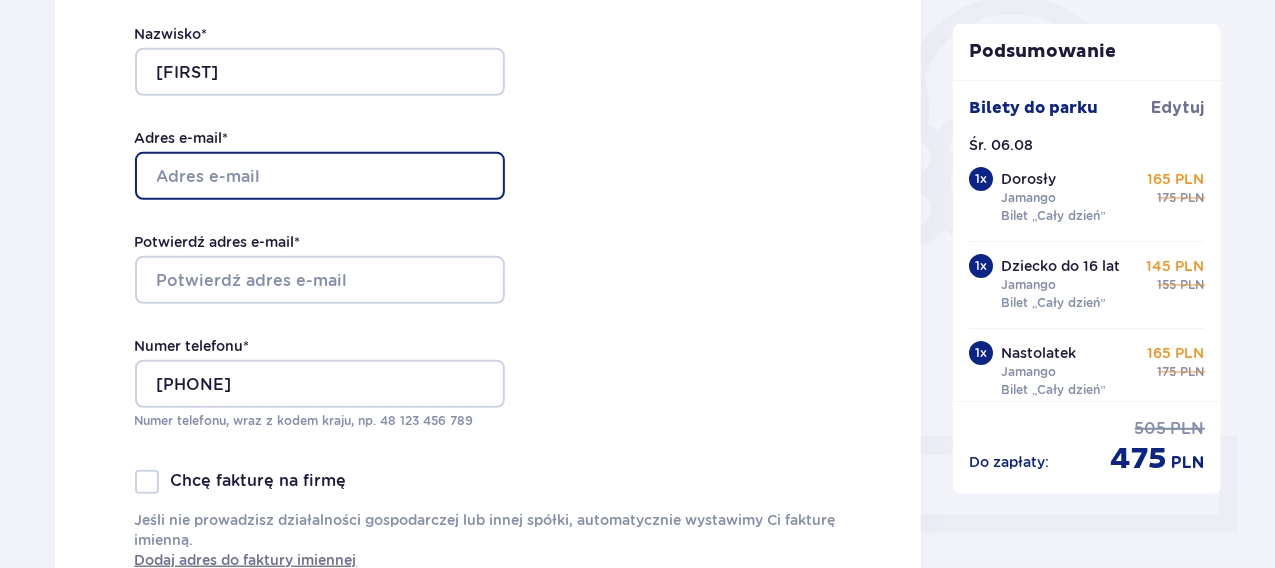 click on "Adres e-mail *" at bounding box center (320, 176) 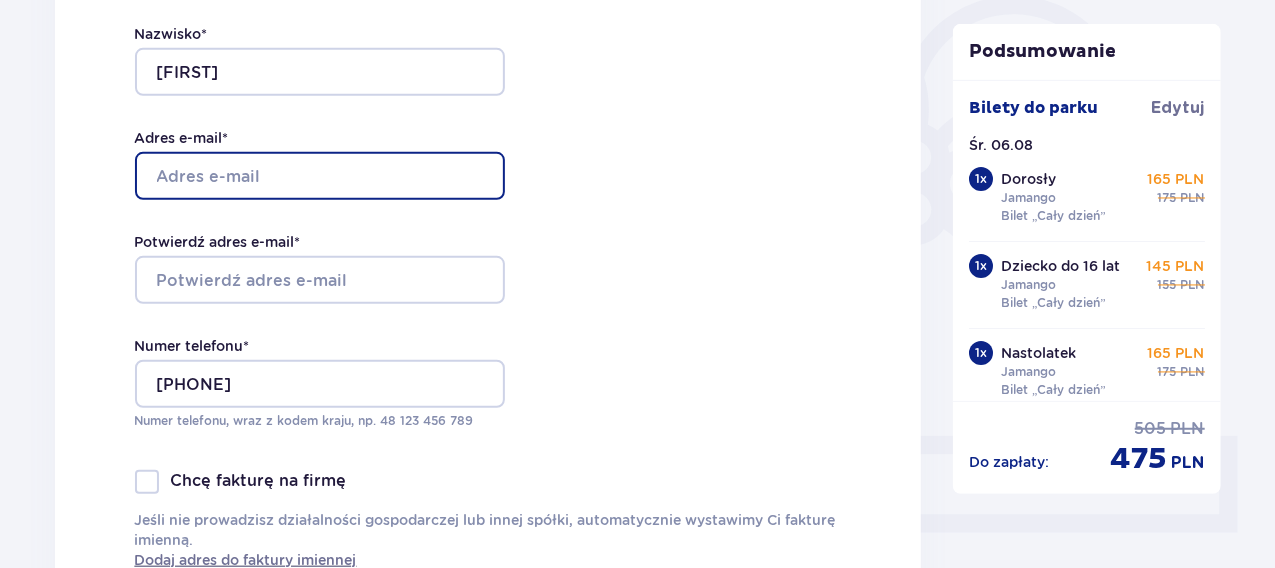 type on "[USERNAME]@[DOMAIN].[TLD]" 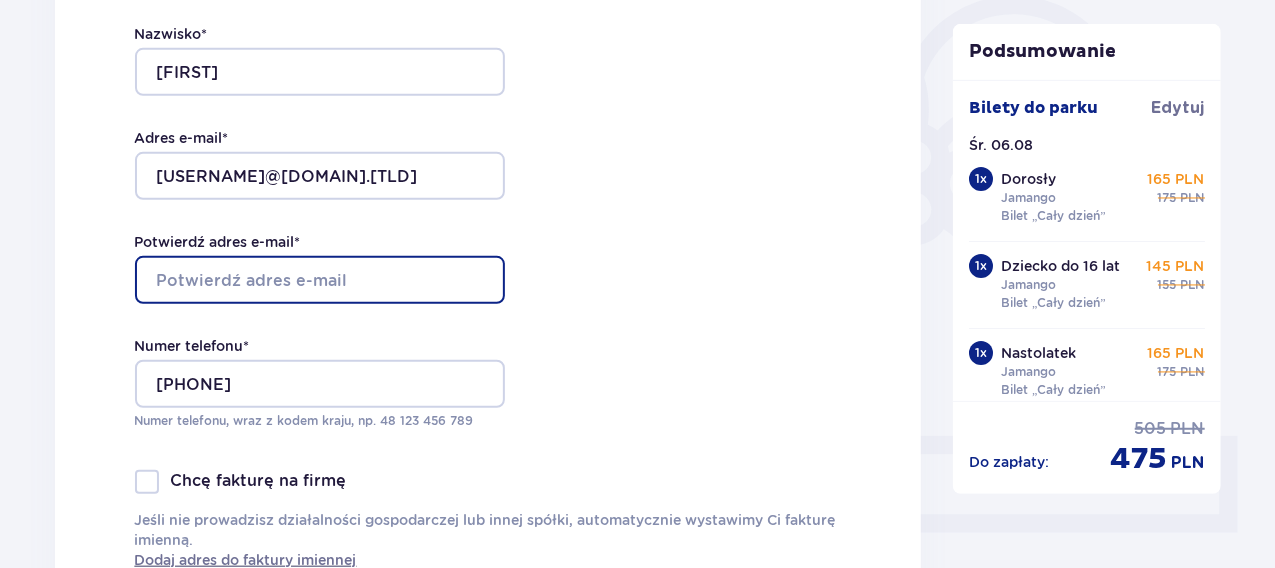 click on "Potwierdź adres e-mail *" at bounding box center (320, 280) 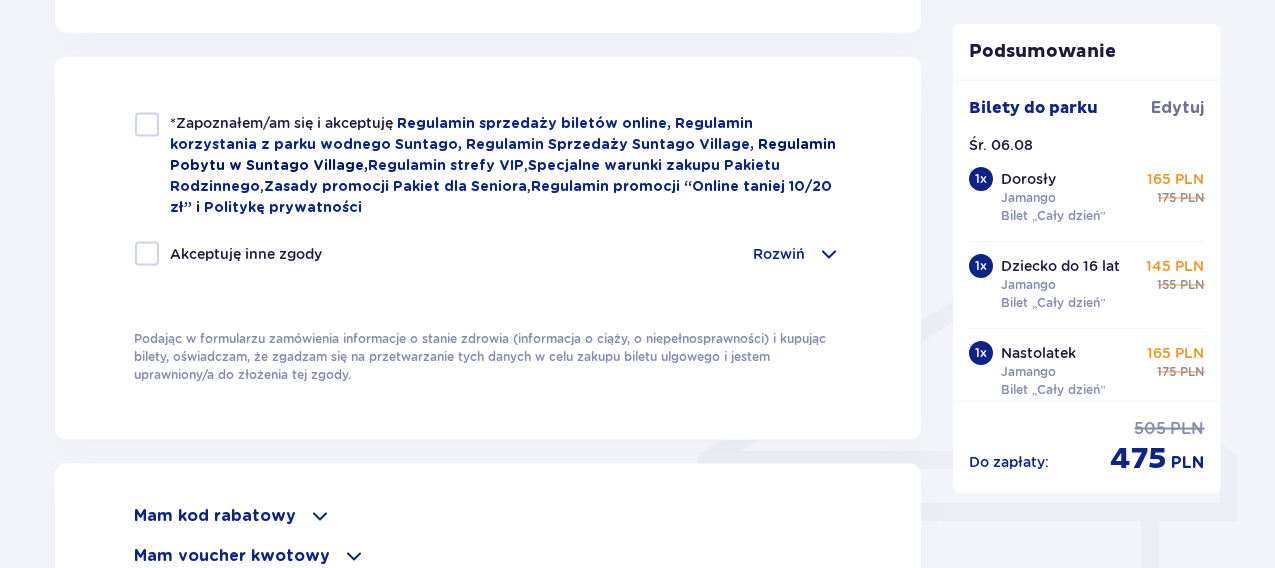 scroll, scrollTop: 1300, scrollLeft: 0, axis: vertical 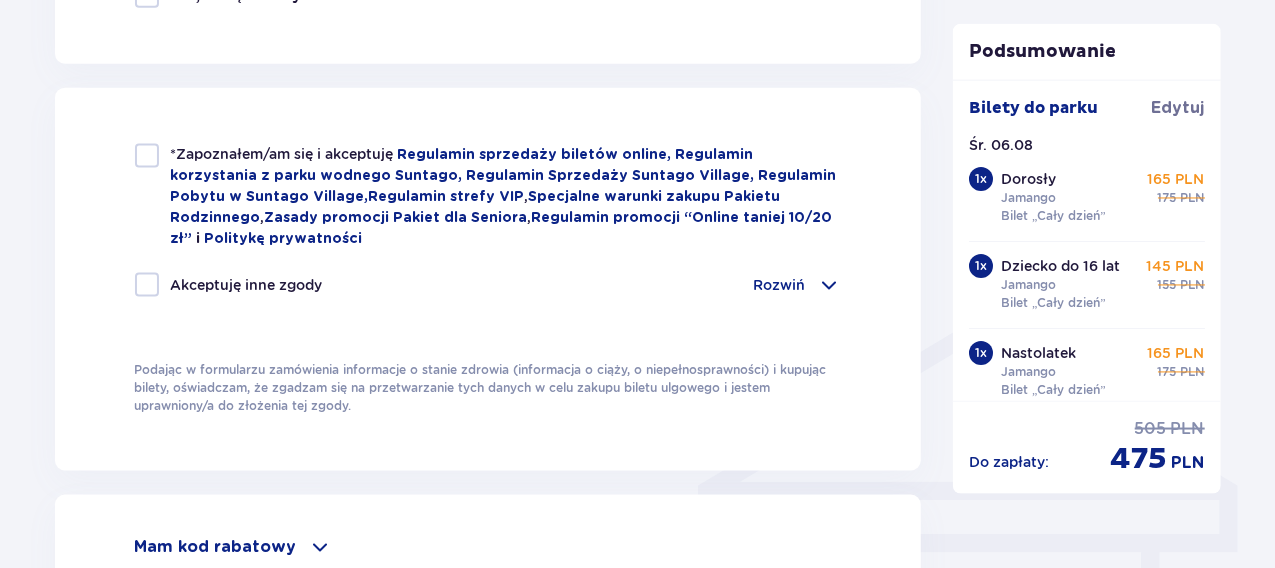 type on "[USERNAME]@[DOMAIN].[TLD]" 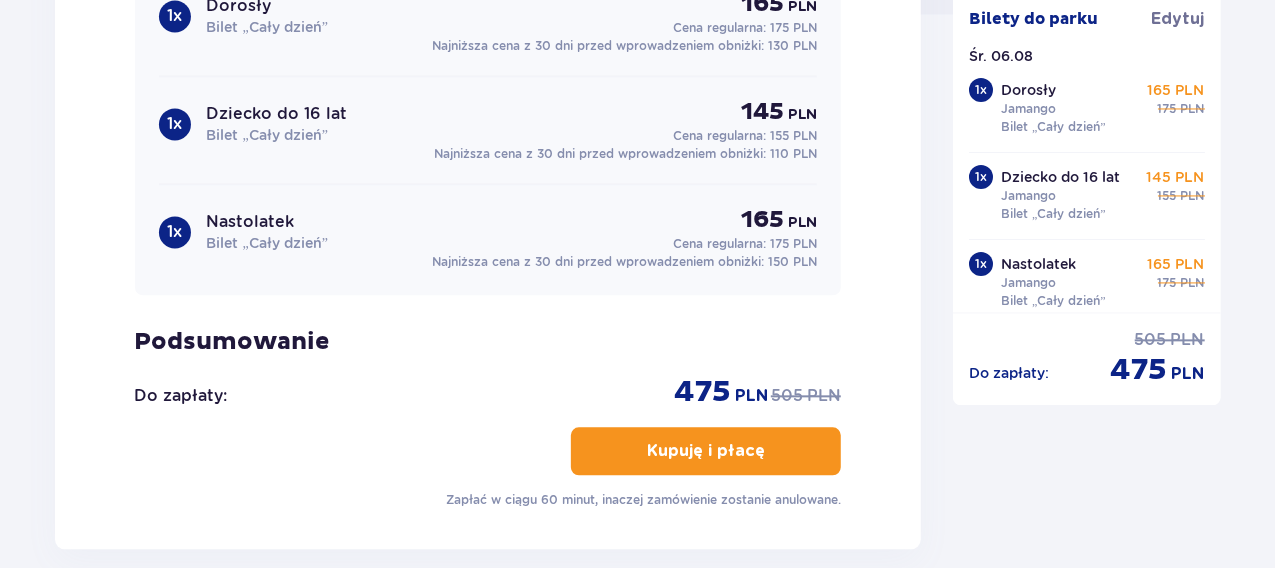 scroll, scrollTop: 2200, scrollLeft: 0, axis: vertical 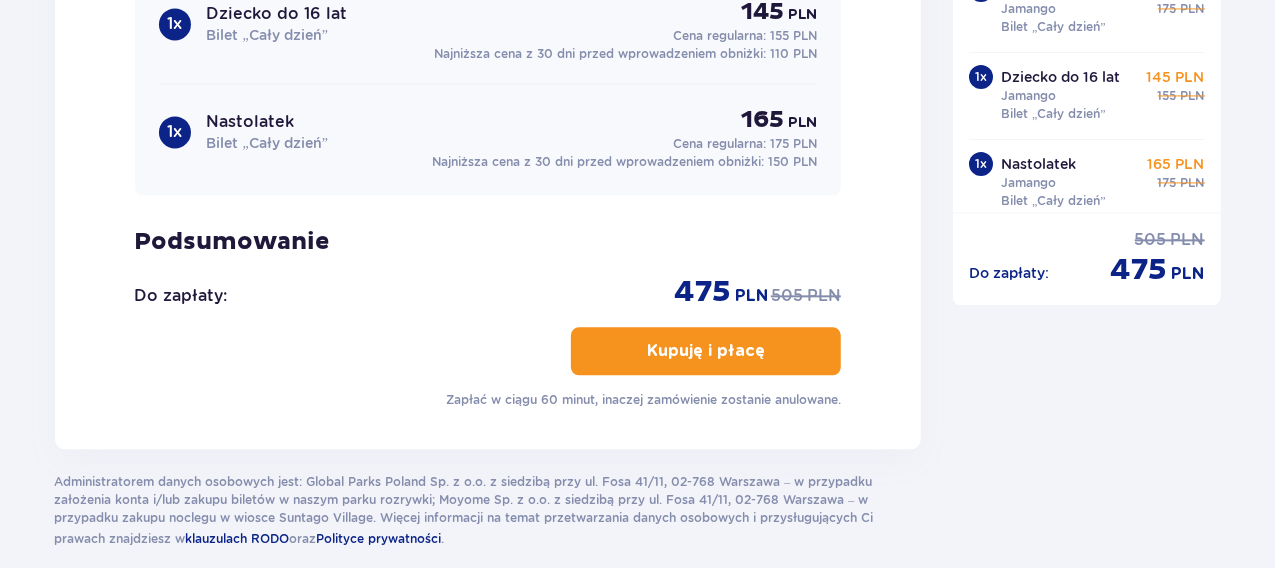 click on "Kupuję i płacę" at bounding box center [706, 351] 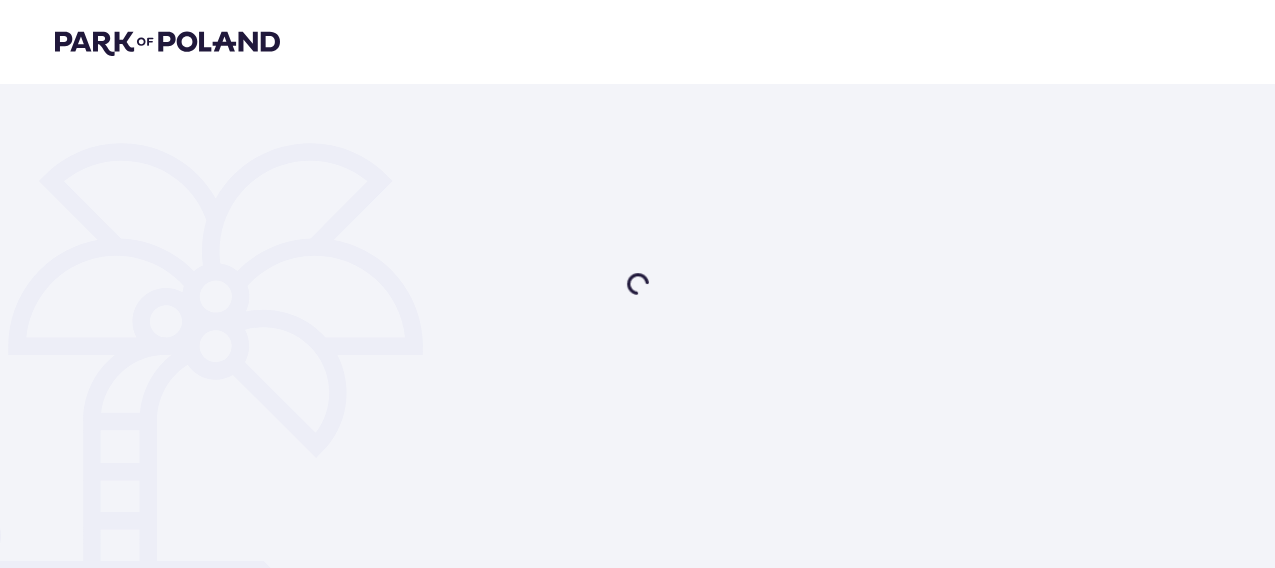 scroll, scrollTop: 0, scrollLeft: 0, axis: both 